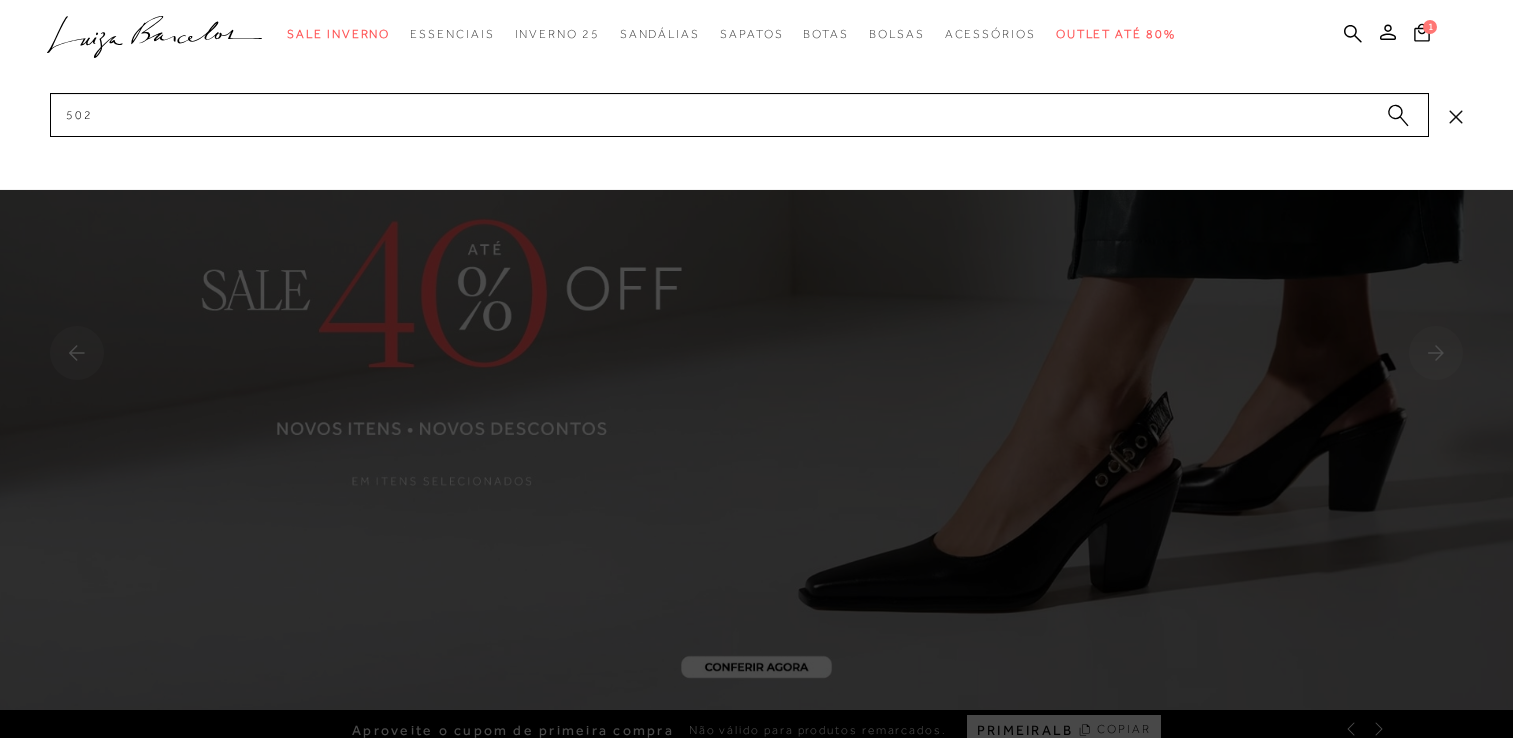 scroll, scrollTop: 0, scrollLeft: 0, axis: both 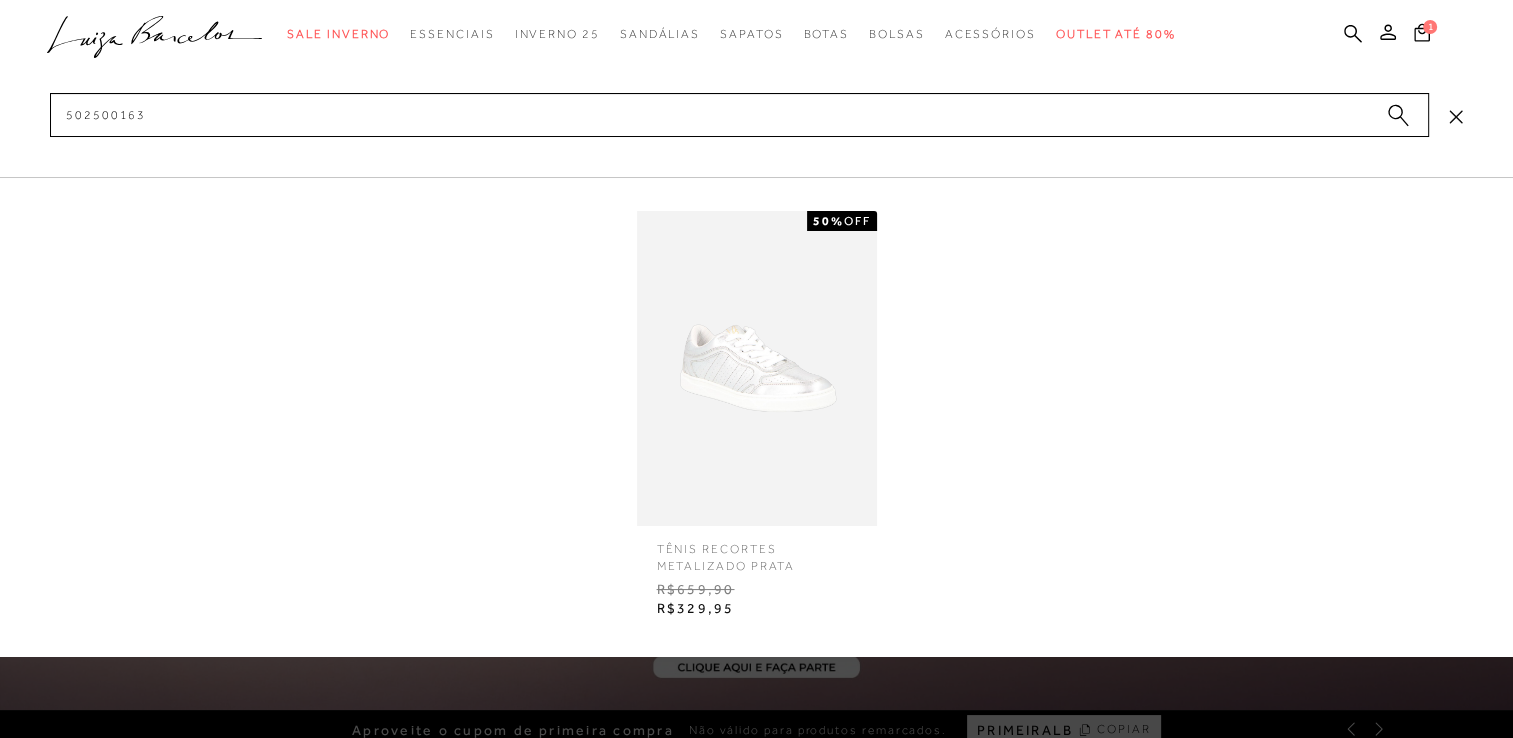 drag, startPoint x: 356, startPoint y: 130, endPoint x: -4, endPoint y: 121, distance: 360.1125 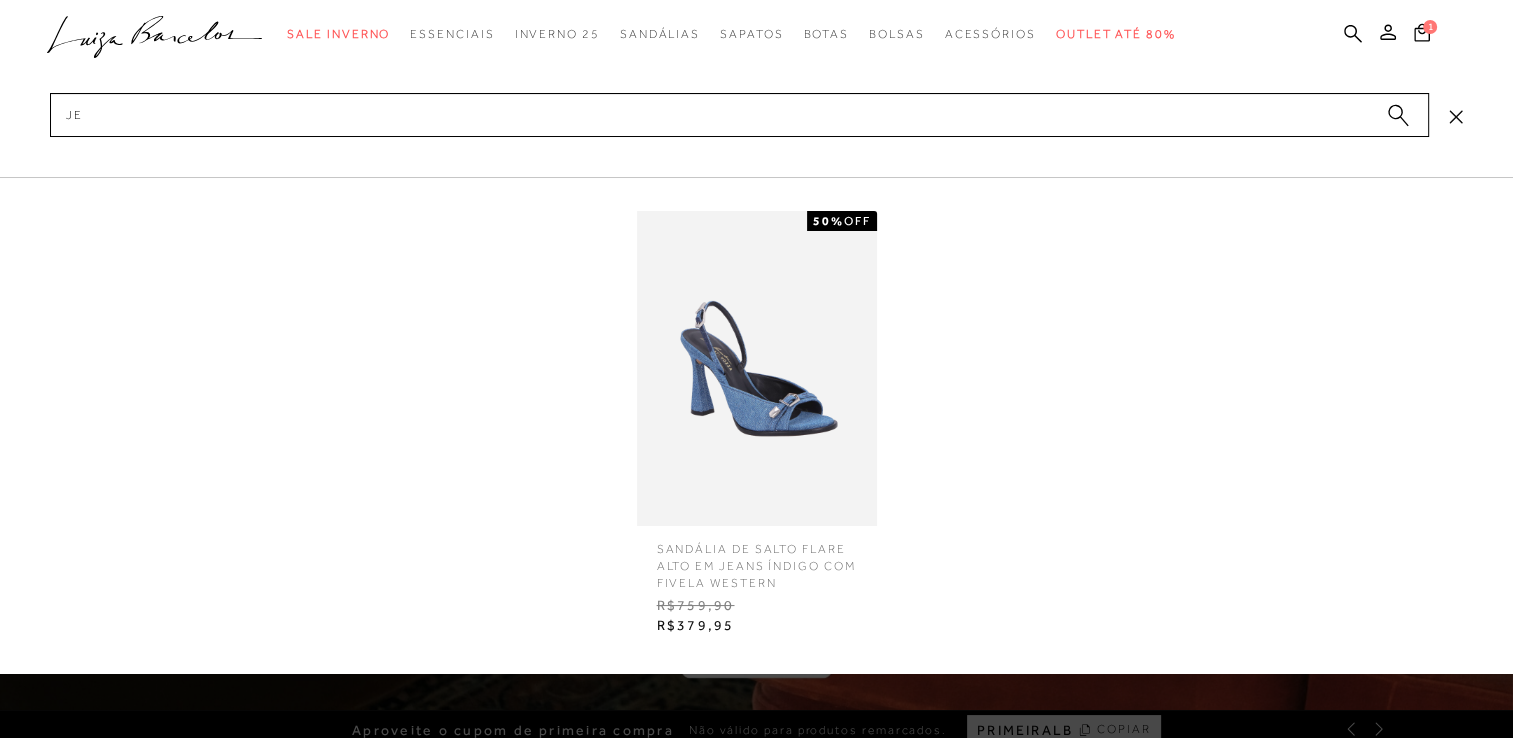 type on "j" 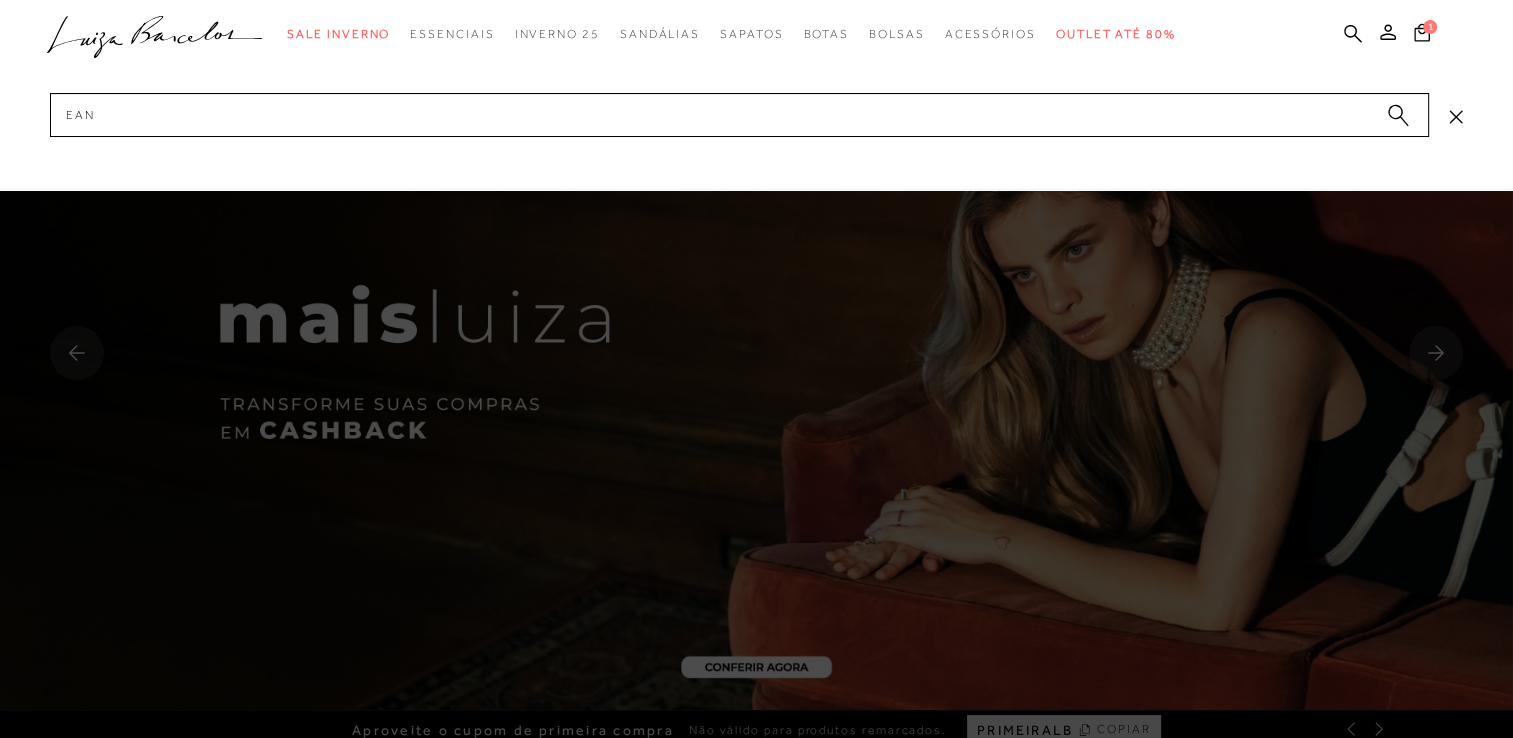 type on "eans" 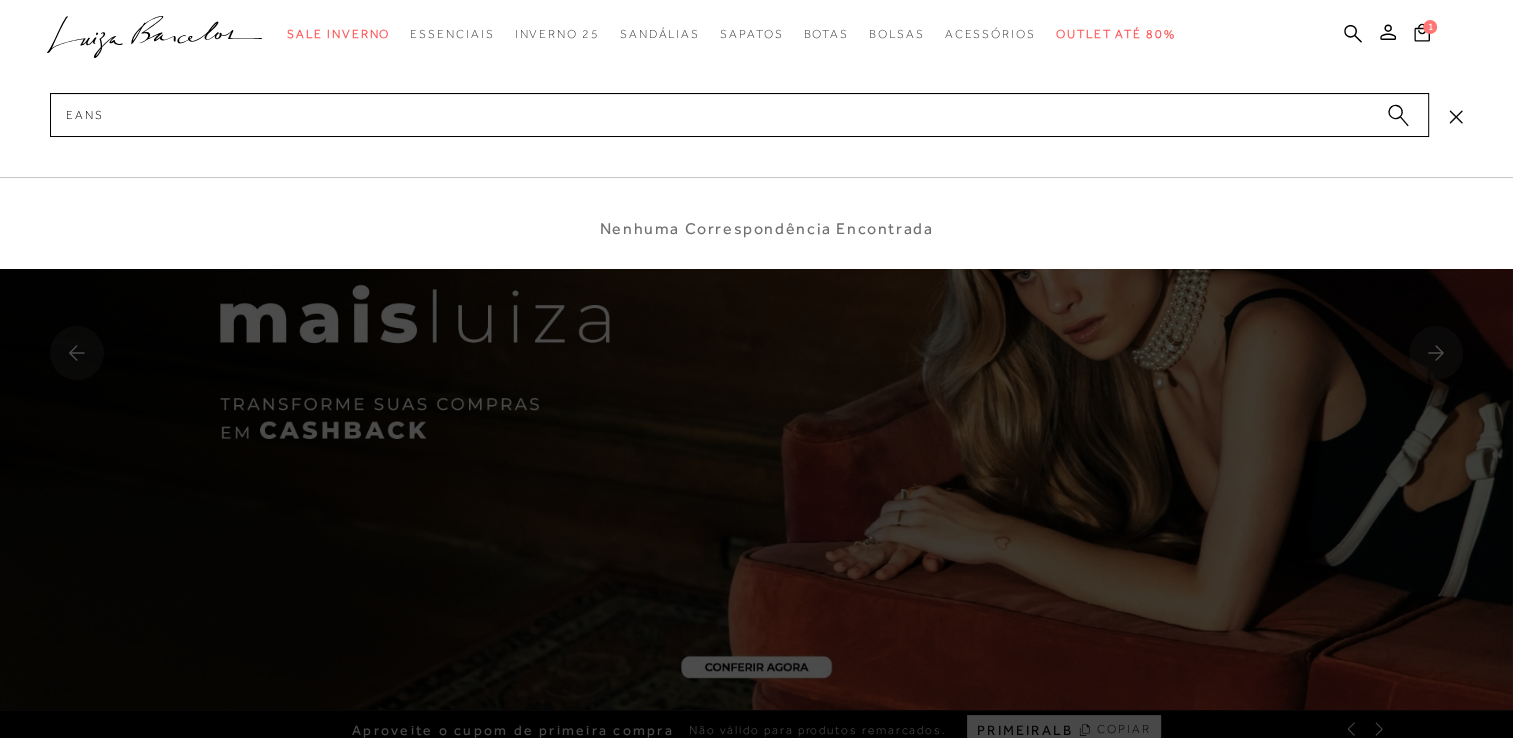 type 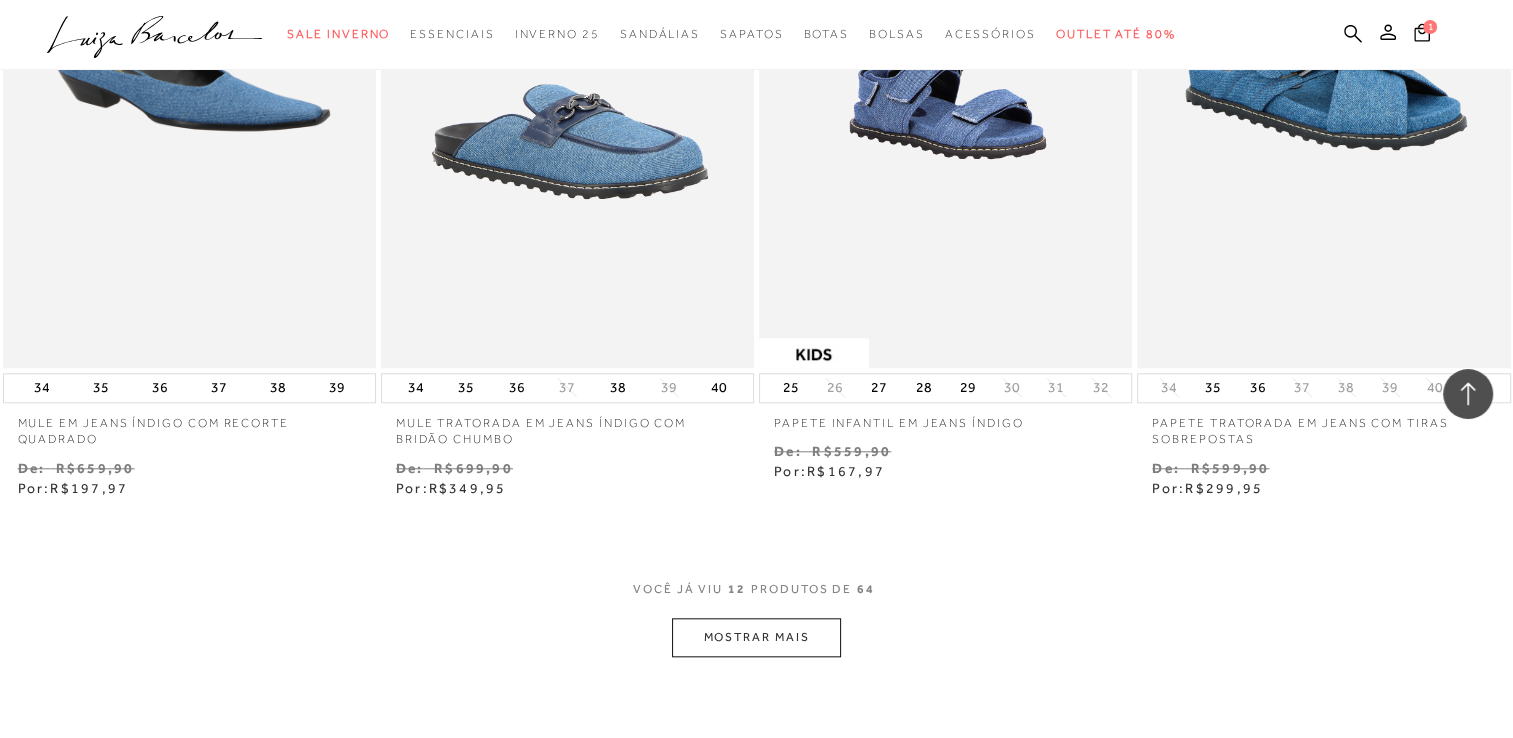 scroll, scrollTop: 2000, scrollLeft: 0, axis: vertical 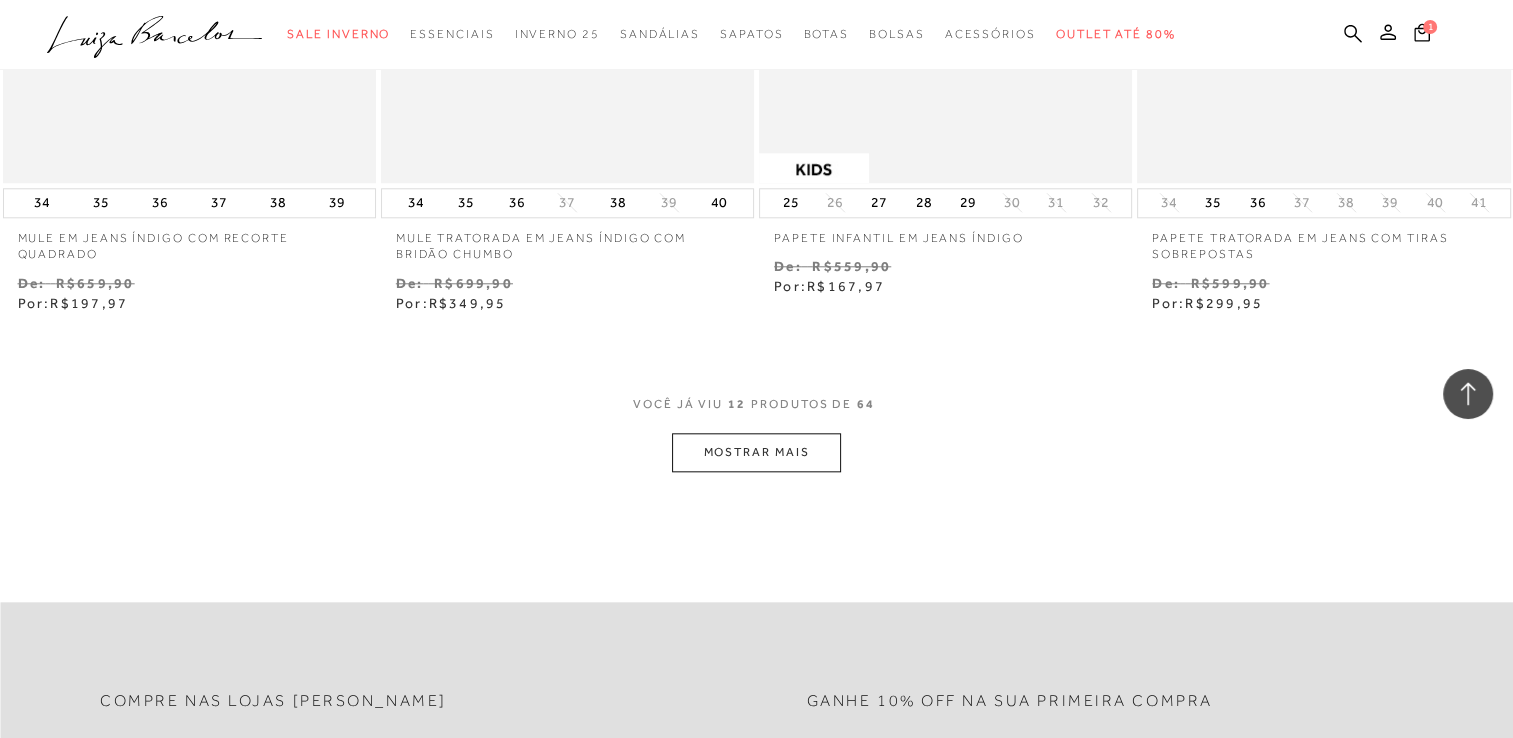 click on "MOSTRAR MAIS" at bounding box center [756, 452] 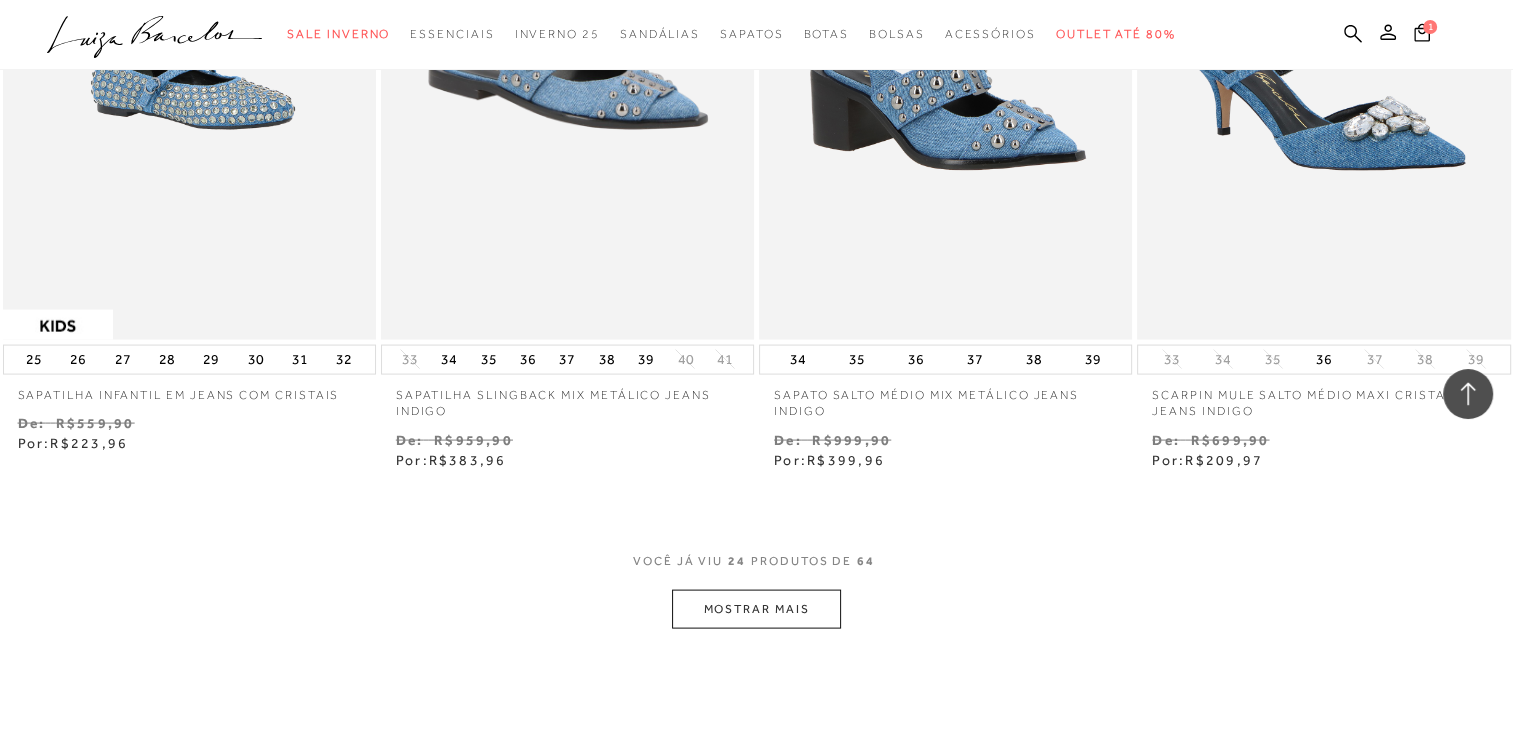 scroll, scrollTop: 4000, scrollLeft: 0, axis: vertical 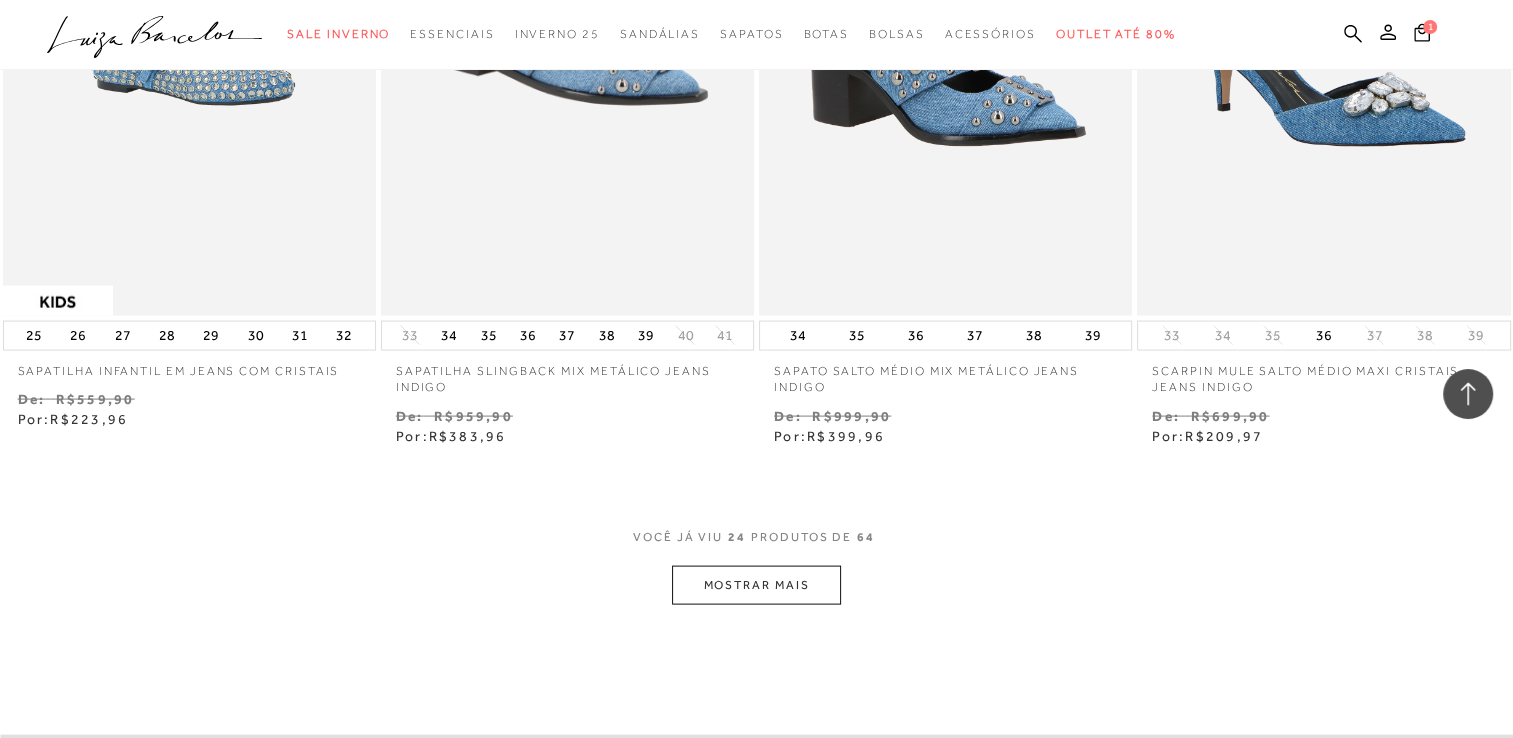 click on "MOSTRAR MAIS" at bounding box center (756, 585) 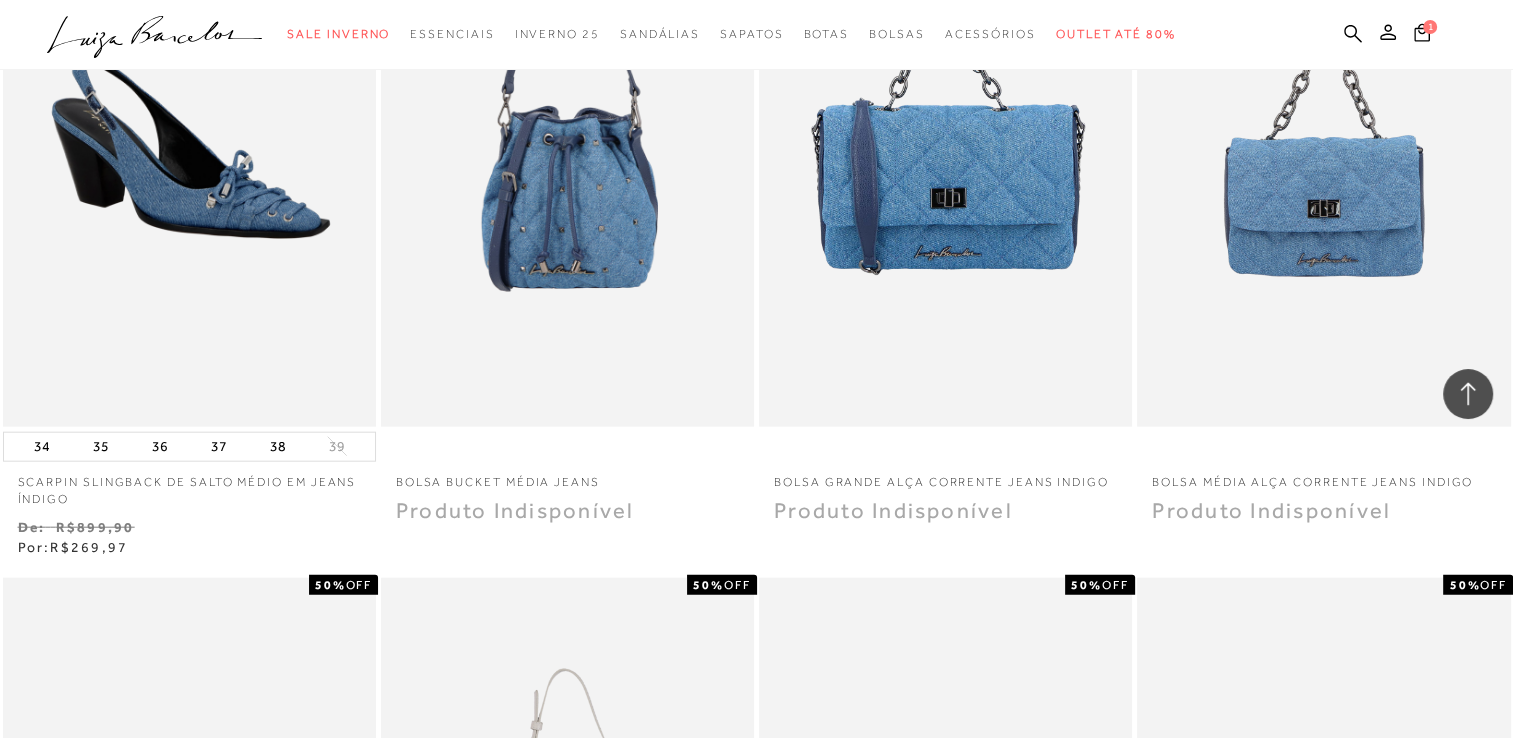scroll, scrollTop: 4700, scrollLeft: 0, axis: vertical 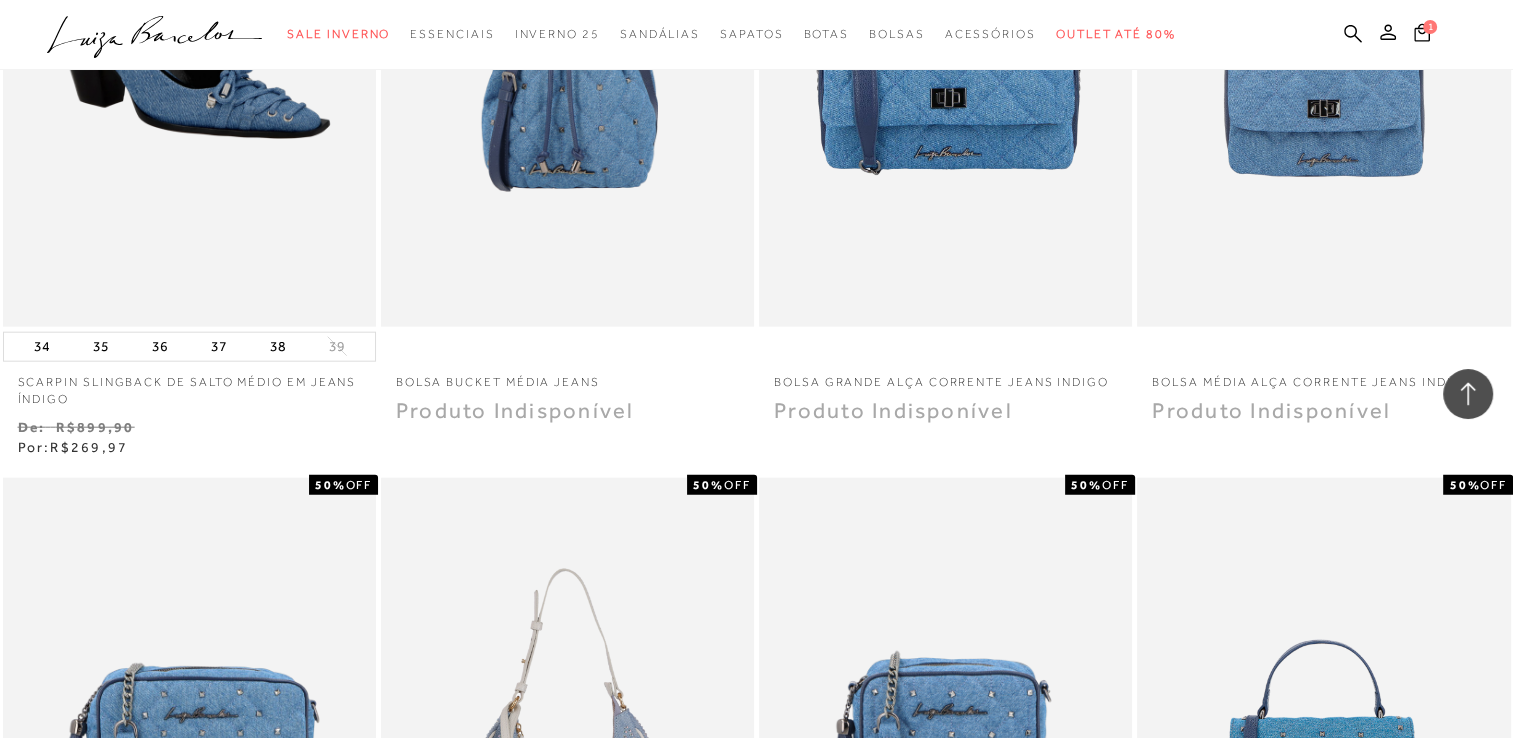 click on ".a{fill-rule:evenodd;}
Sale Inverno
Modelo
Sapatos
[GEOGRAPHIC_DATA]
Mules
[GEOGRAPHIC_DATA]
Acessórios Mule" at bounding box center [741, 34] 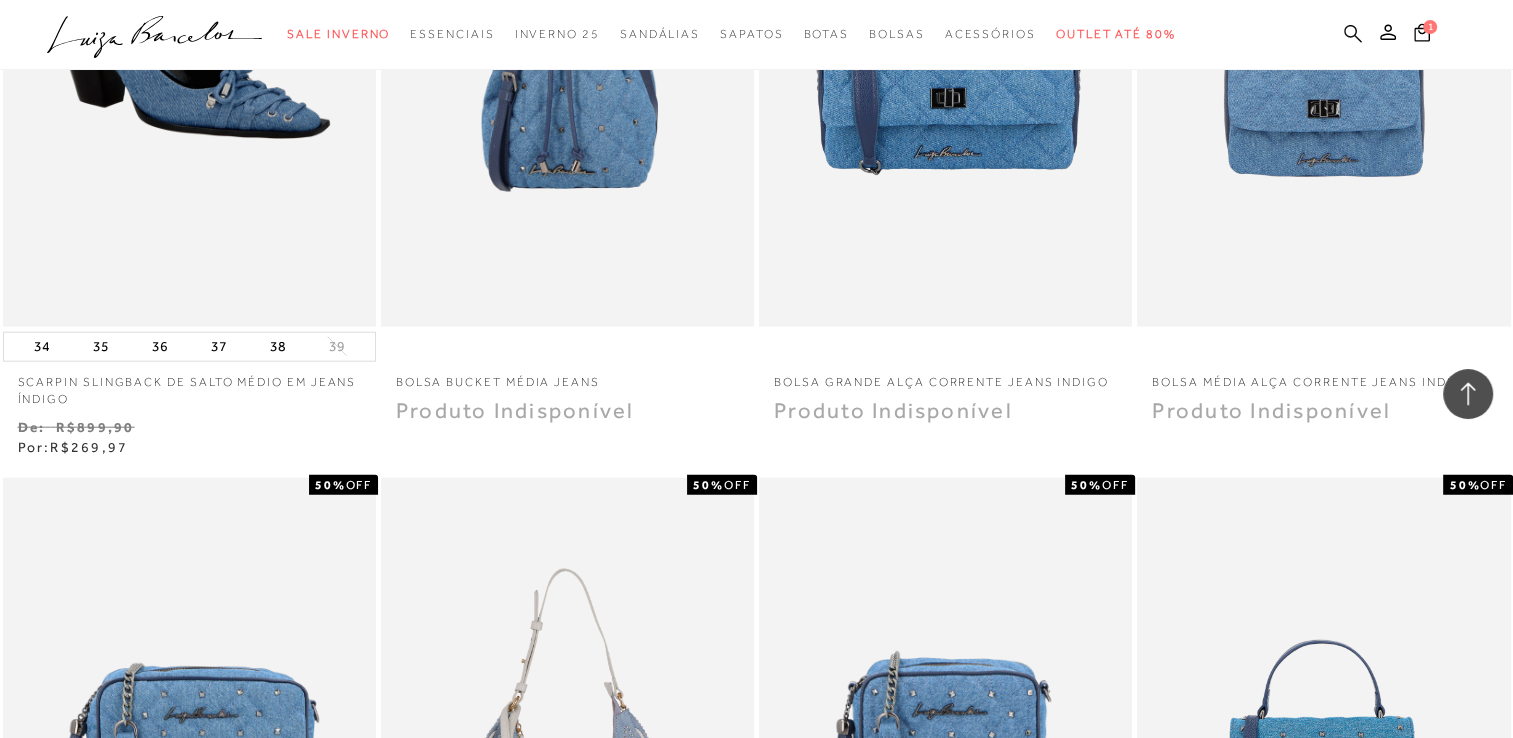 click 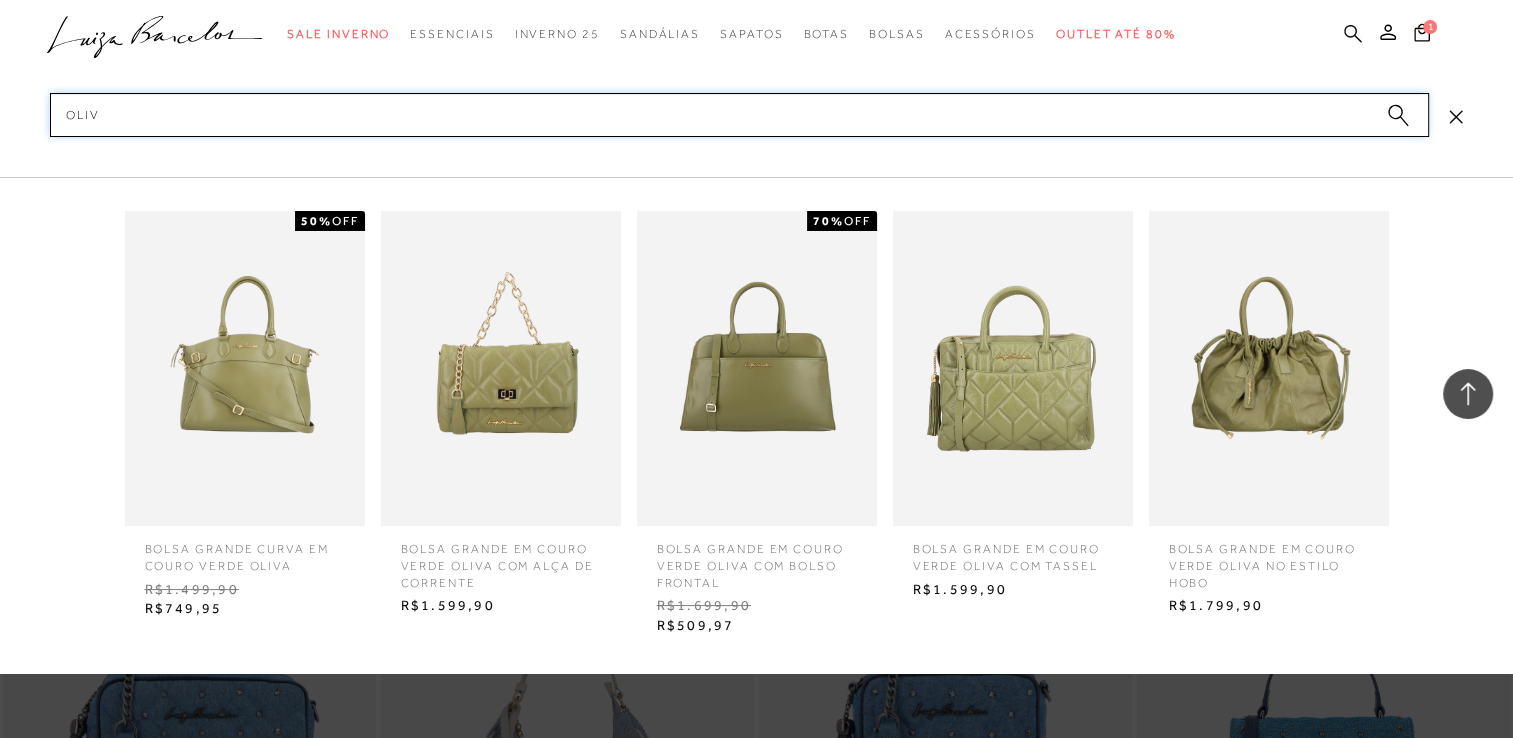 type on "oliva" 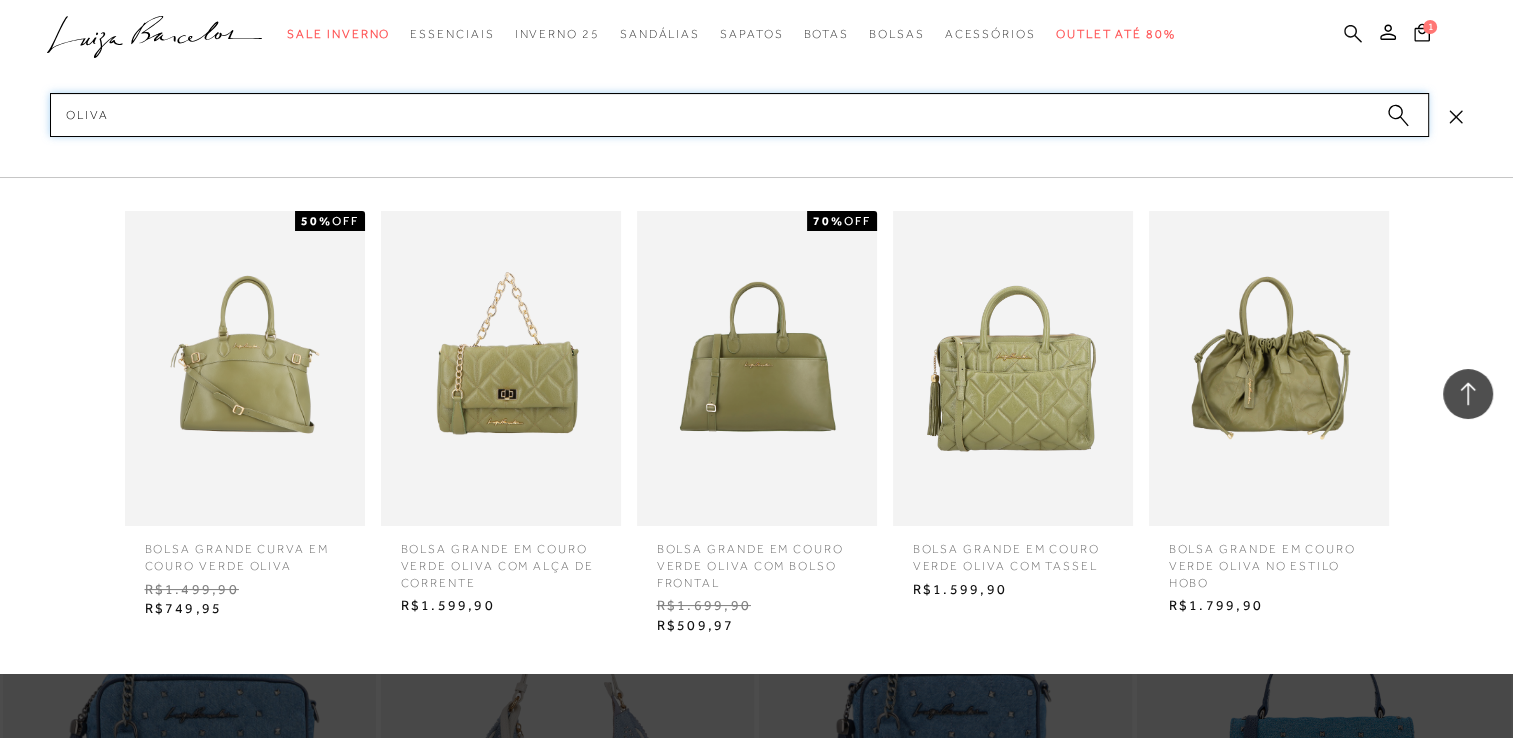 type 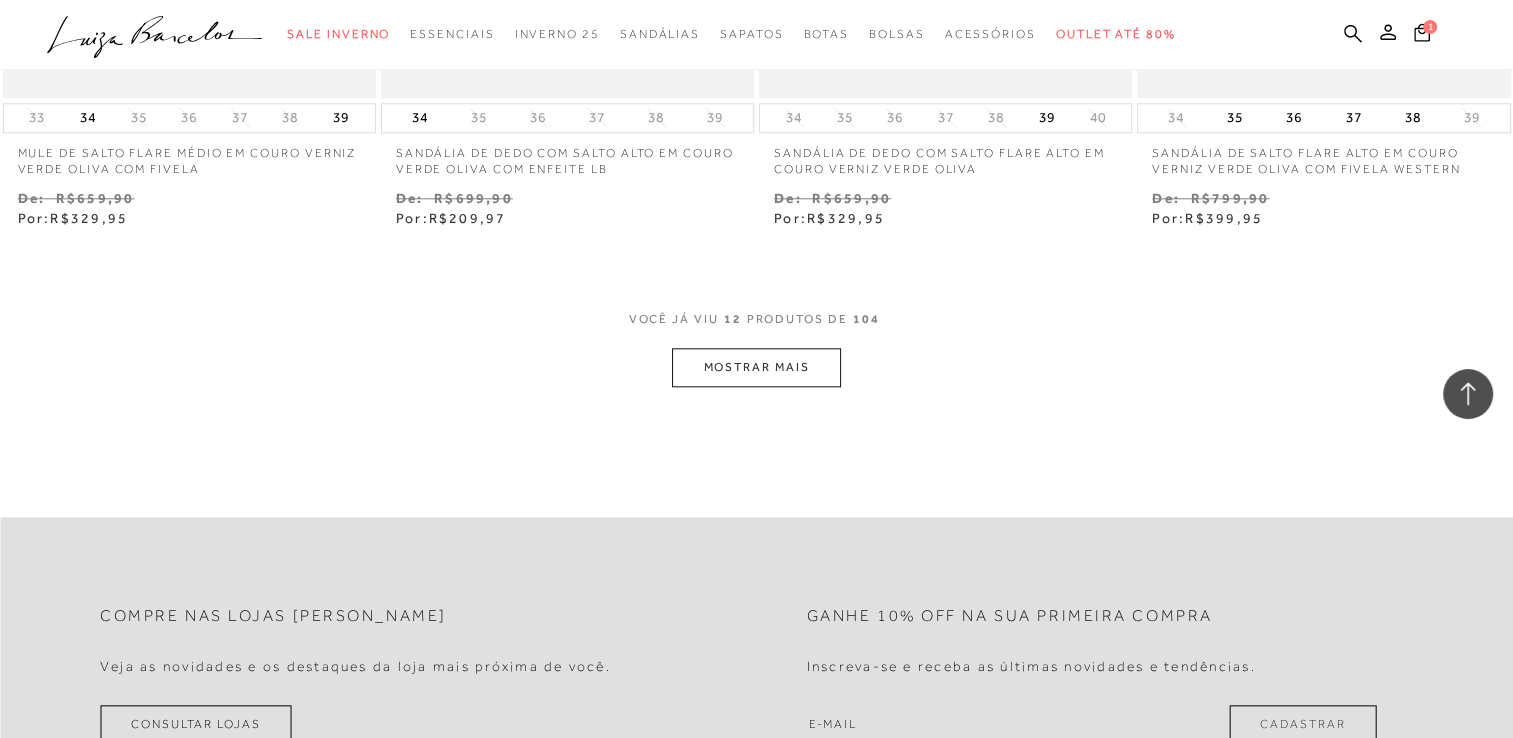 scroll, scrollTop: 2100, scrollLeft: 0, axis: vertical 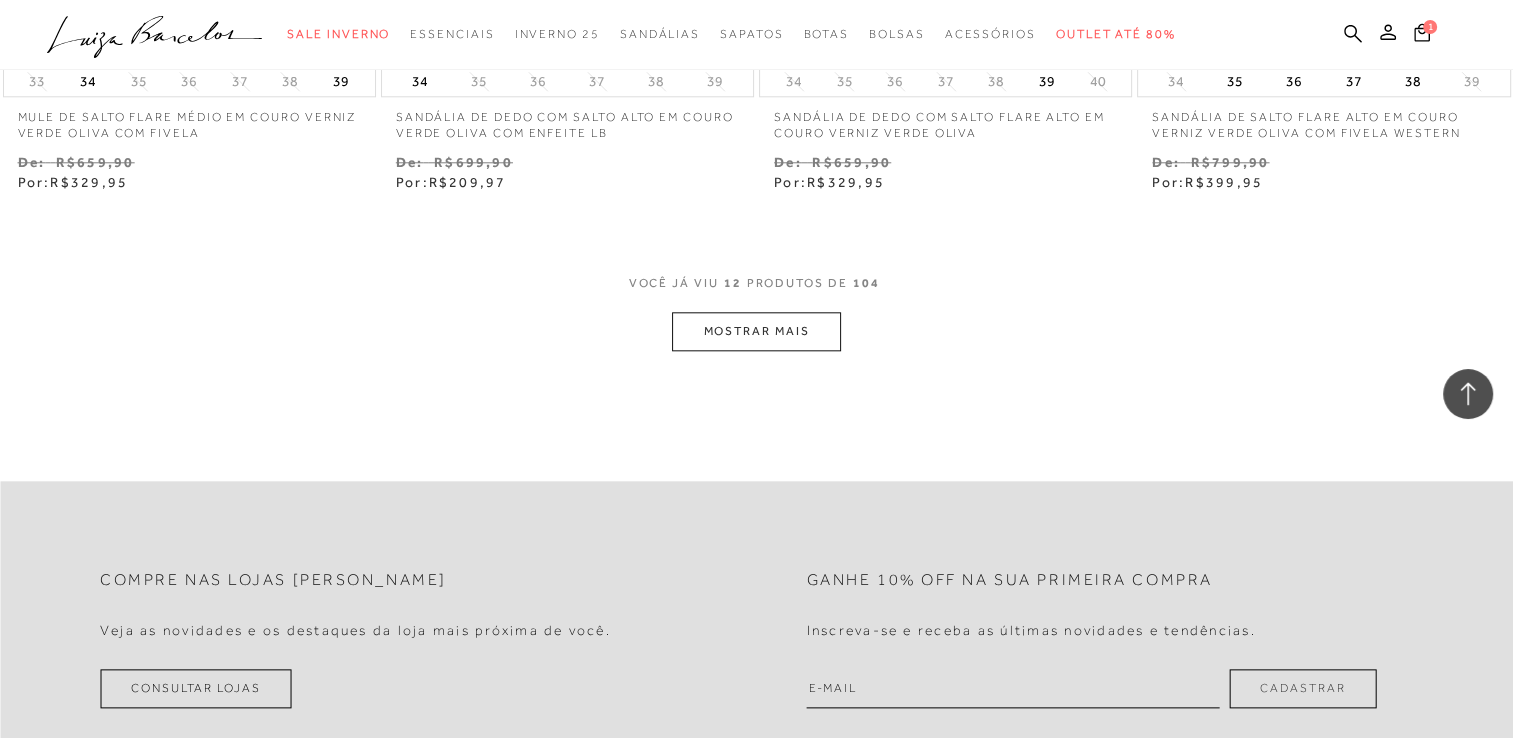 click on "VOCê JÁ VIU
12
PRODUTOS DE
104" at bounding box center [757, 293] 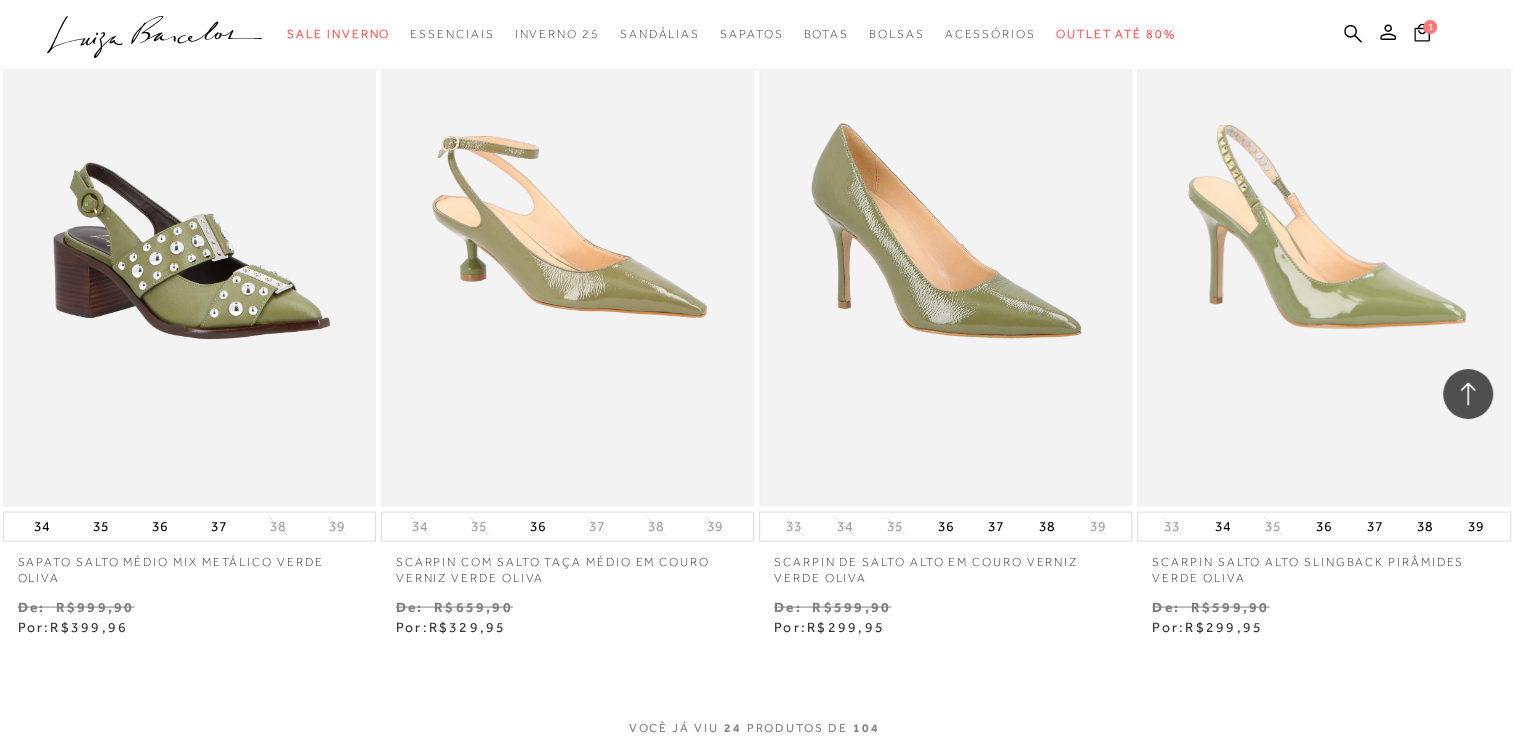 scroll, scrollTop: 3800, scrollLeft: 0, axis: vertical 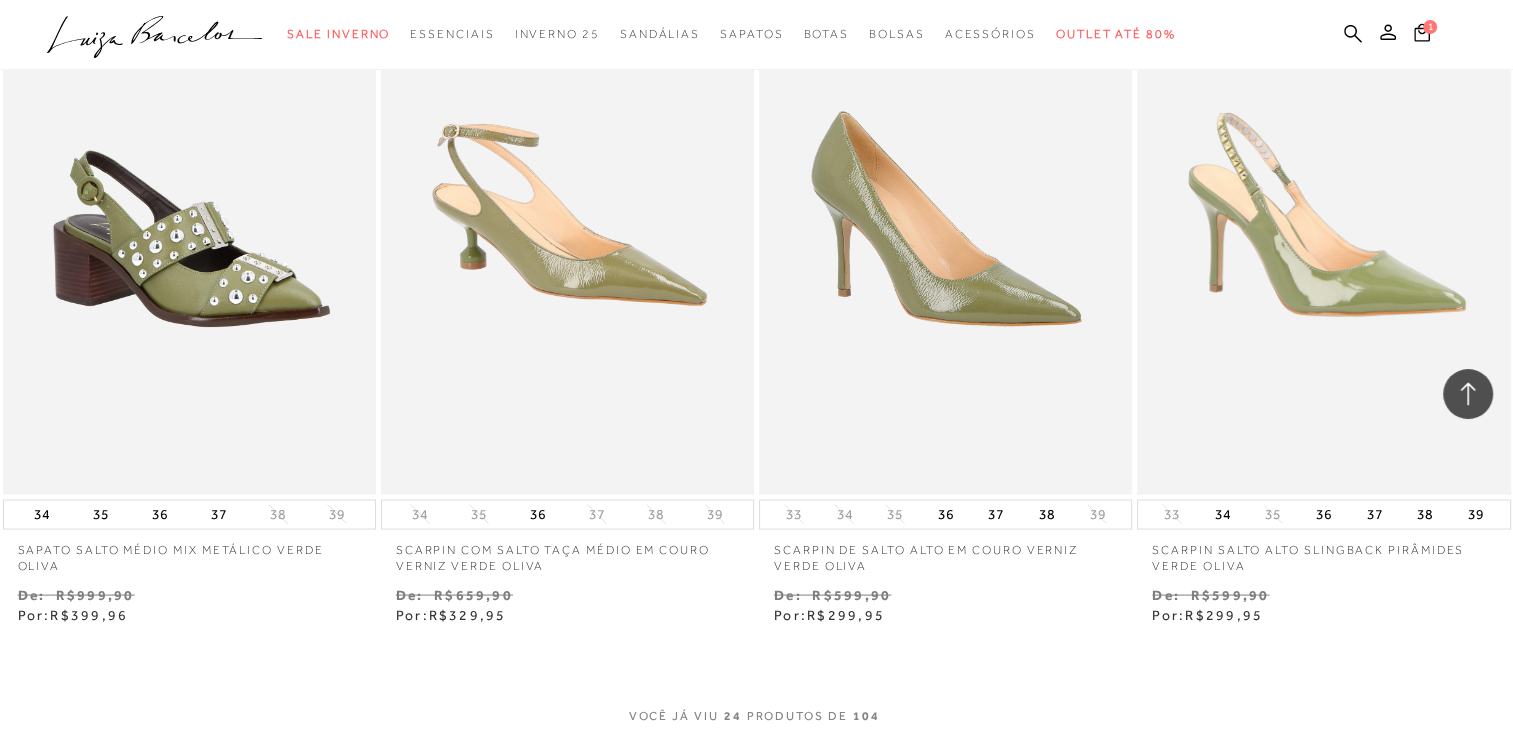 type 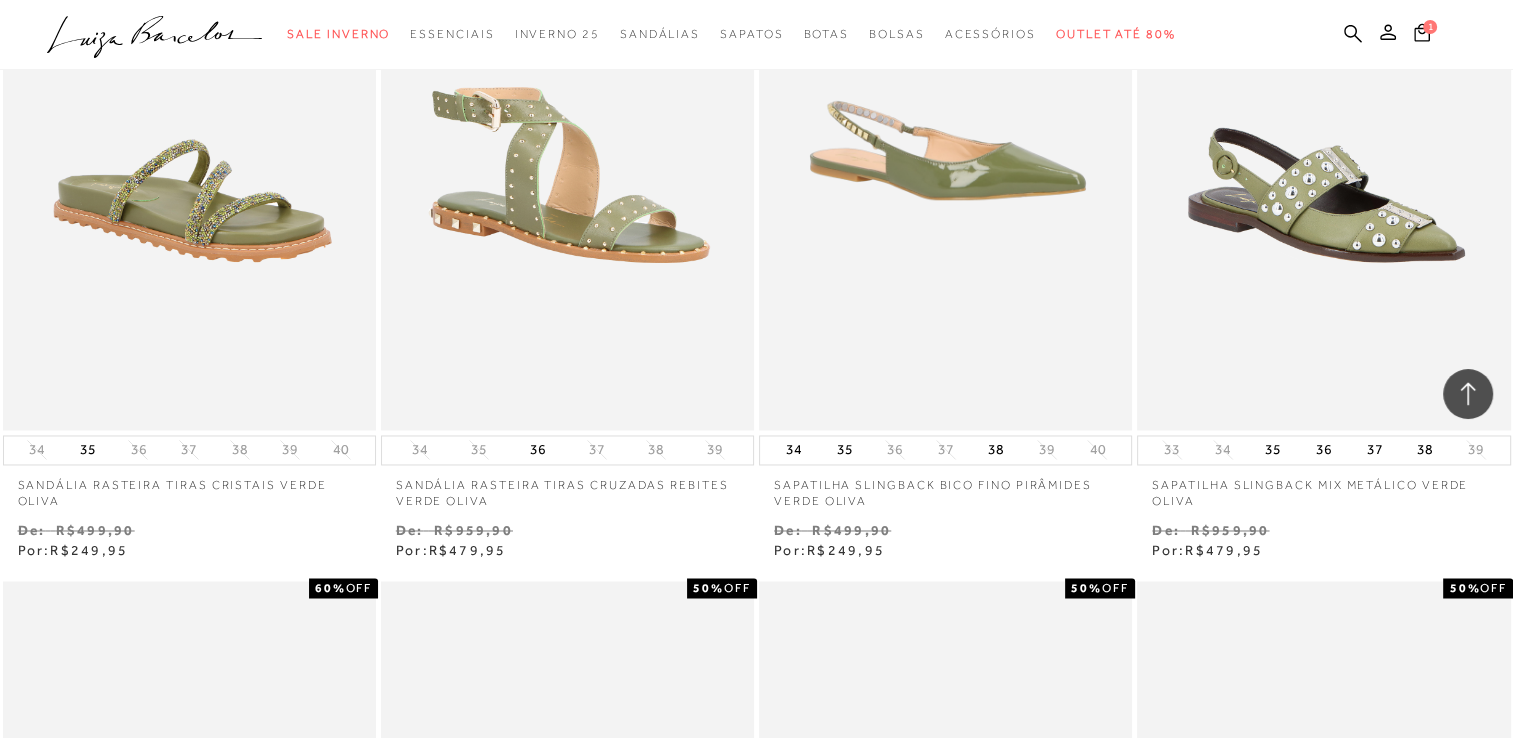 click on ".a{fill-rule:evenodd;}" 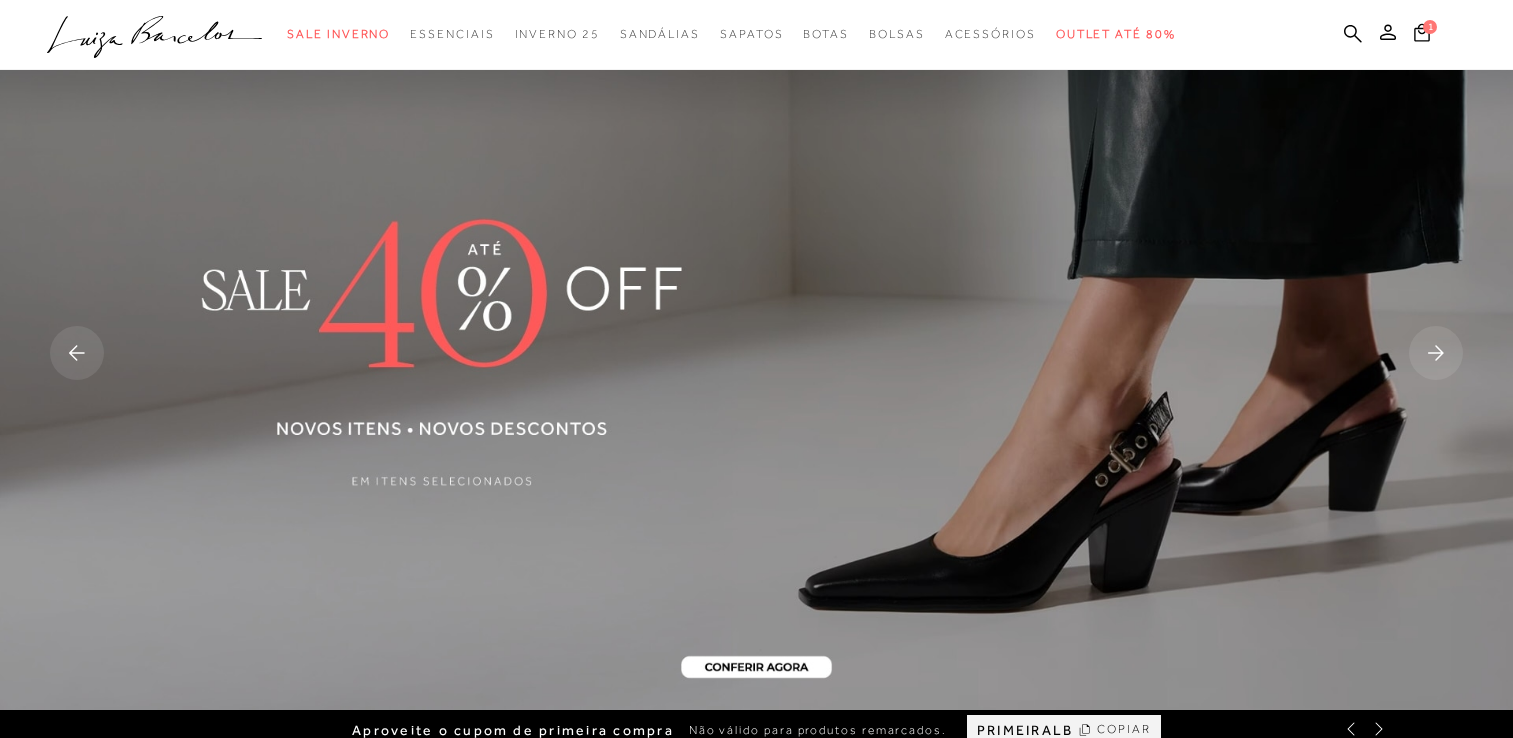scroll, scrollTop: 0, scrollLeft: 0, axis: both 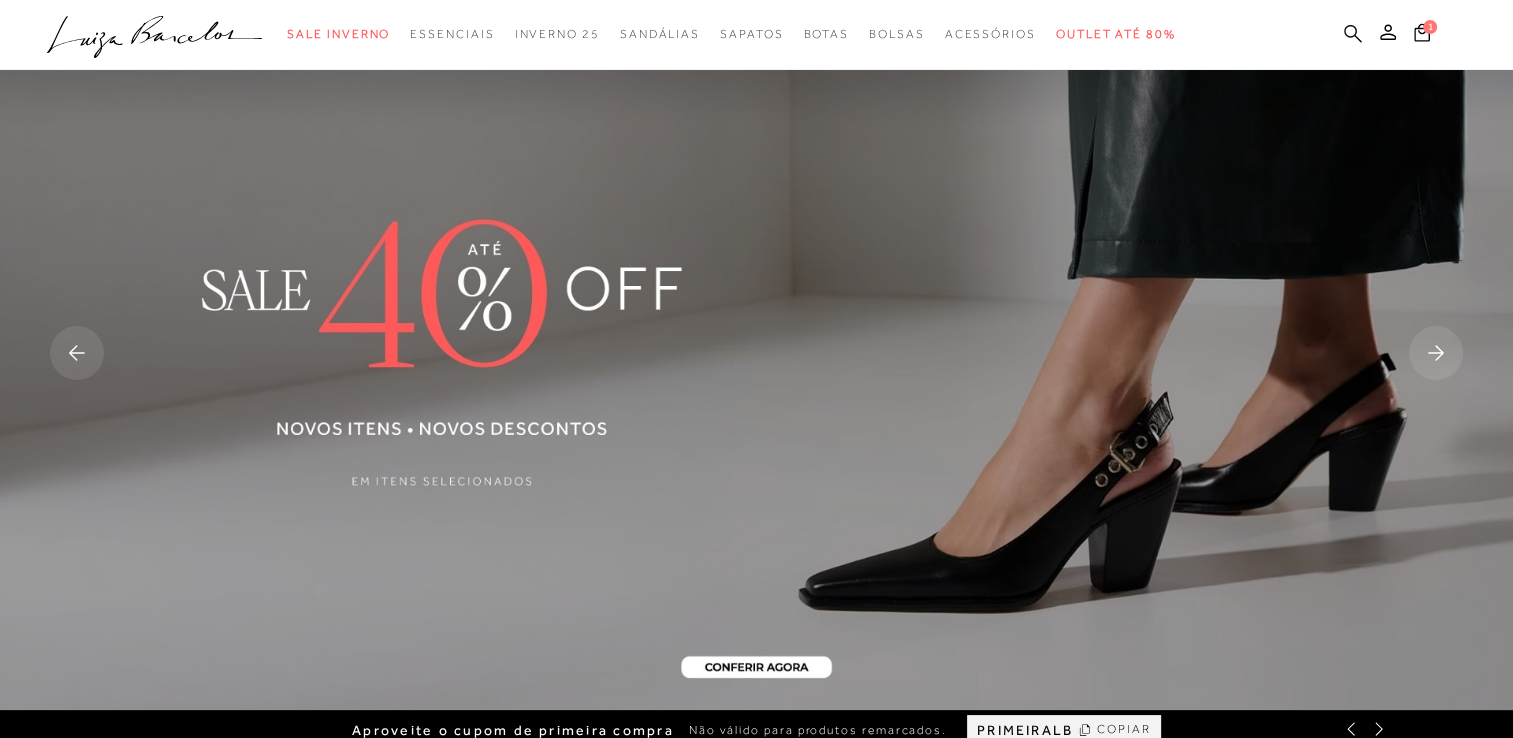 click 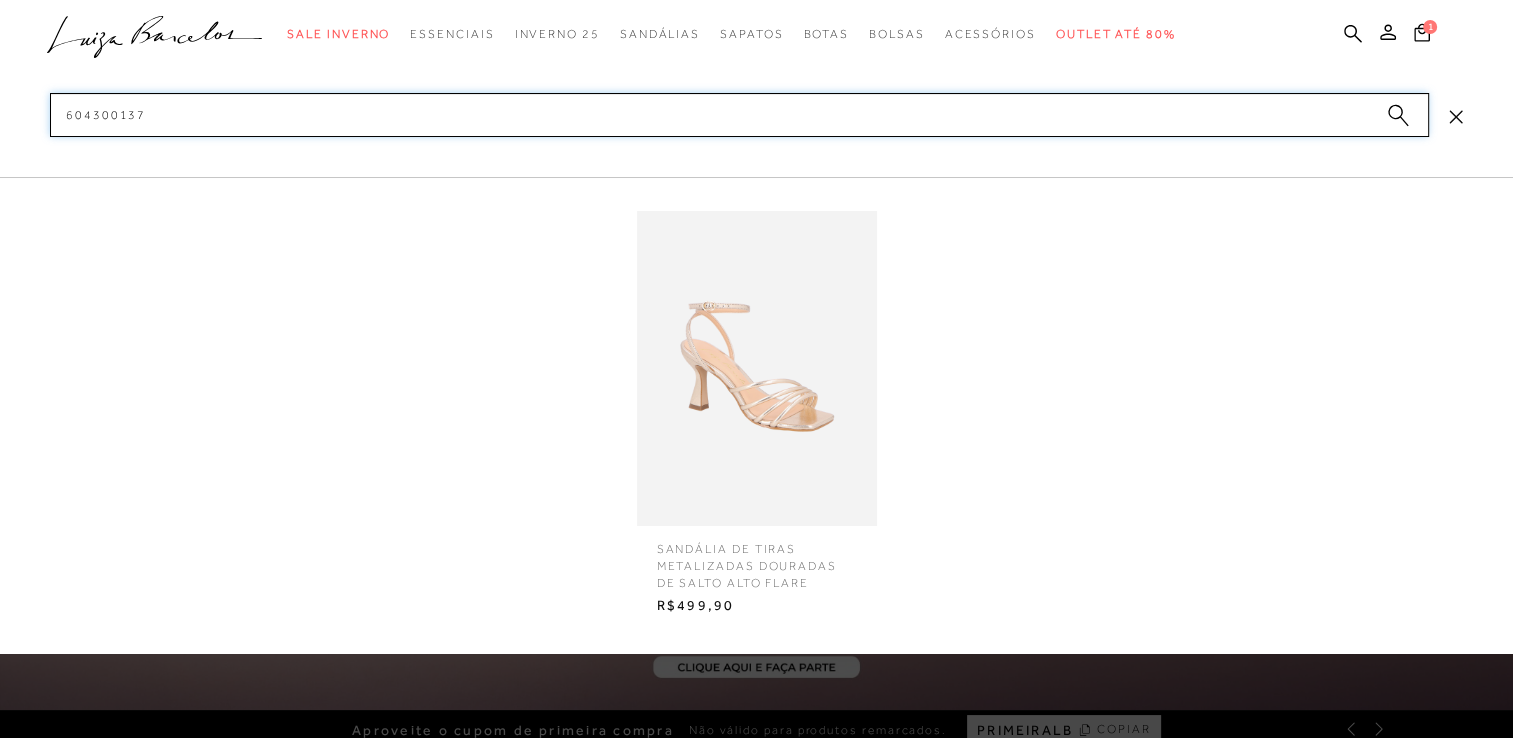 drag, startPoint x: 668, startPoint y: 132, endPoint x: -4, endPoint y: 49, distance: 677.1063 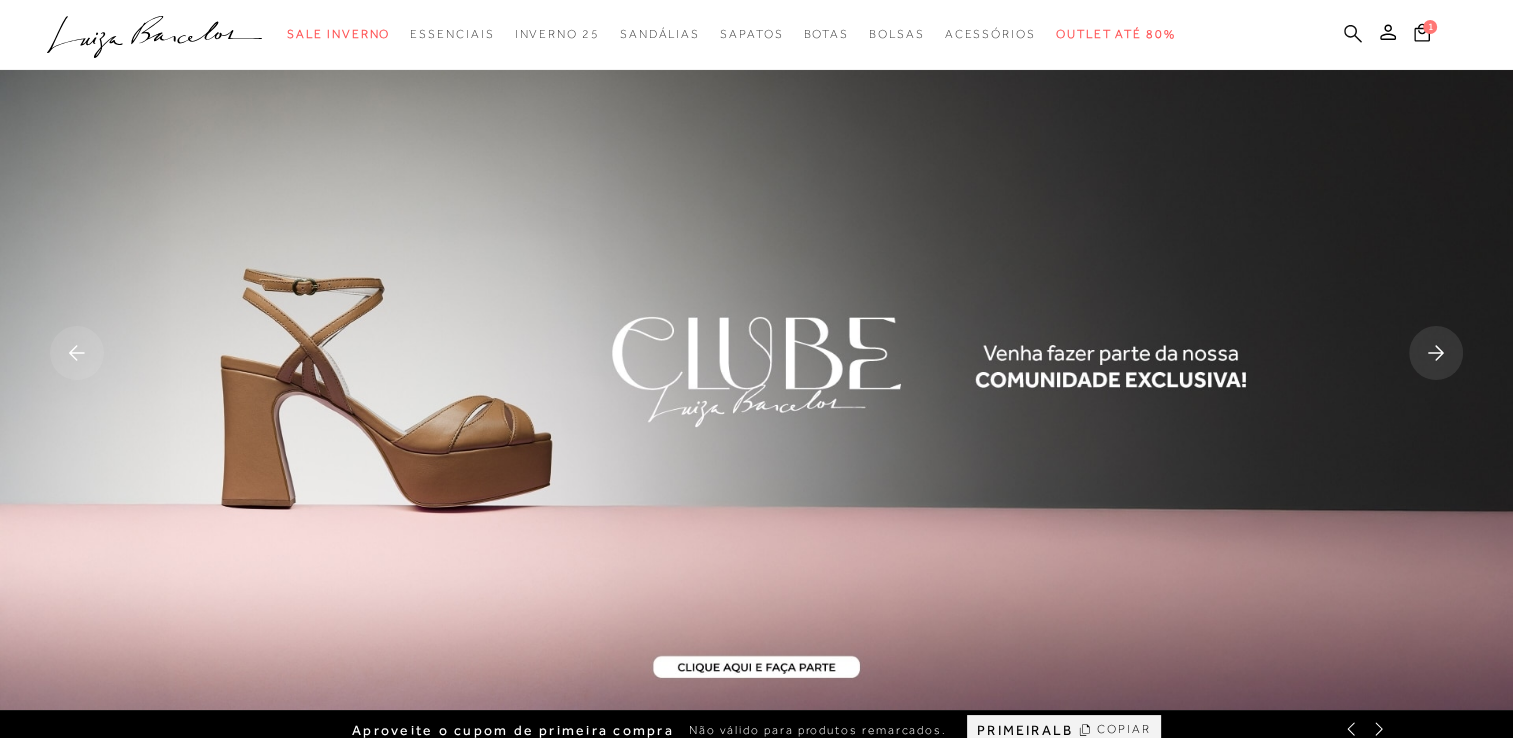 click 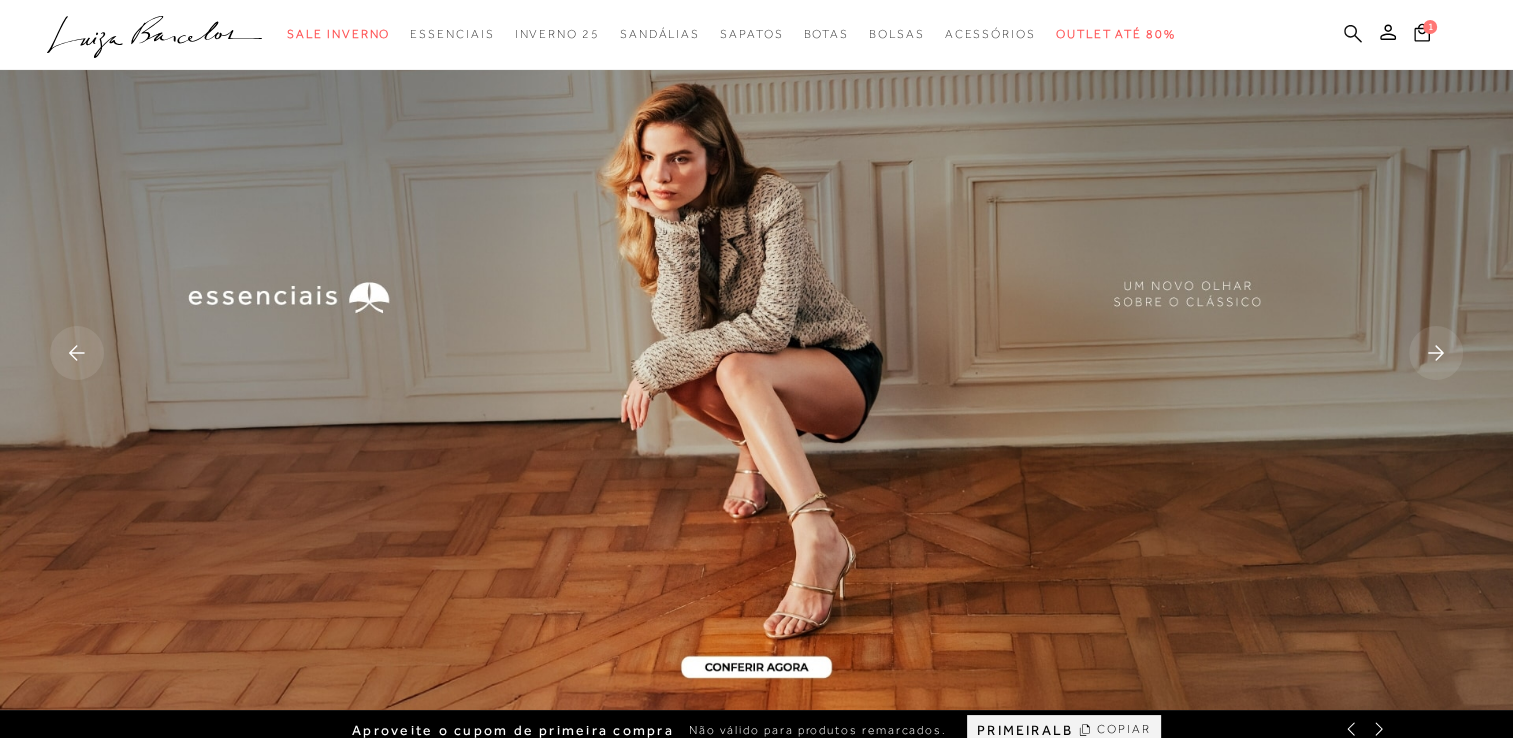 click 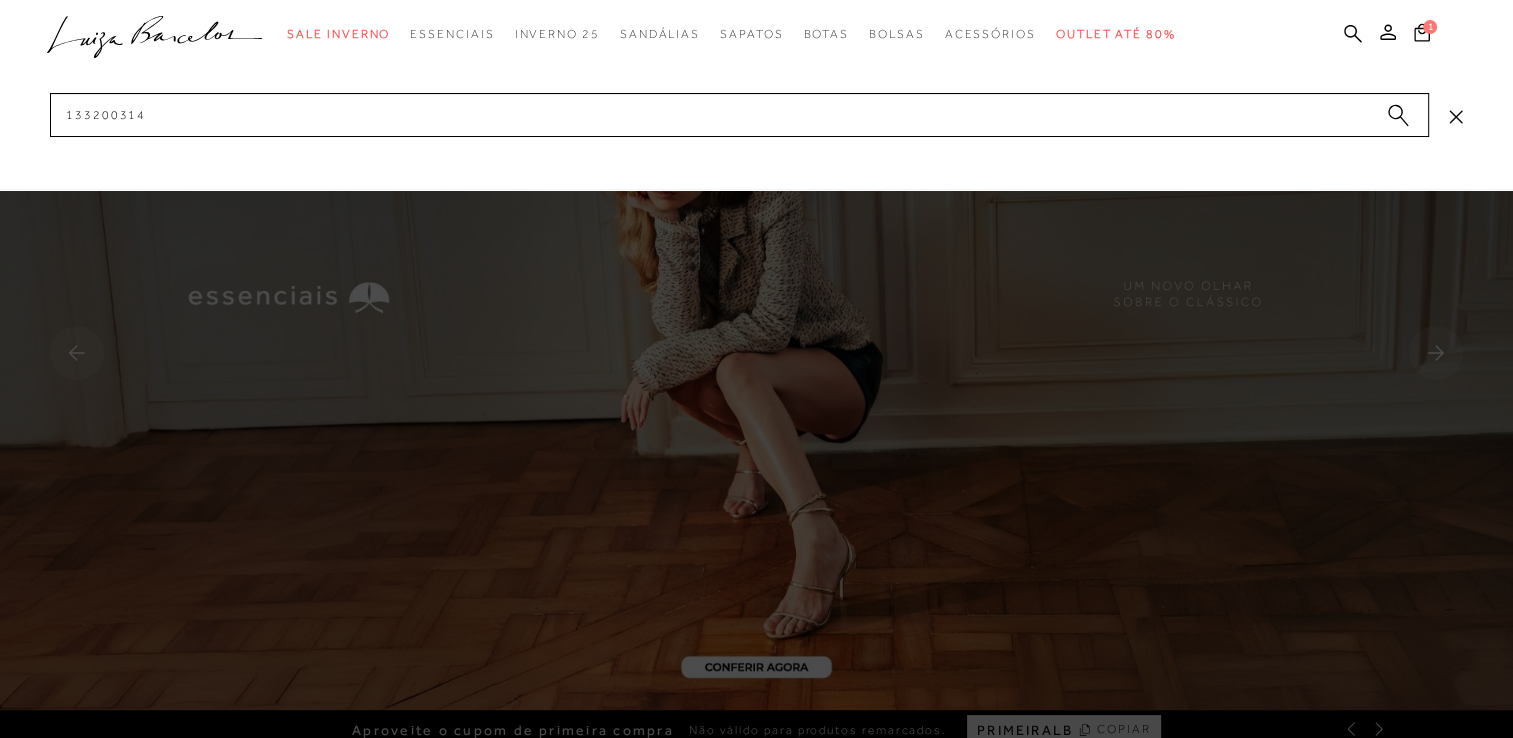 click at bounding box center [756, 95] 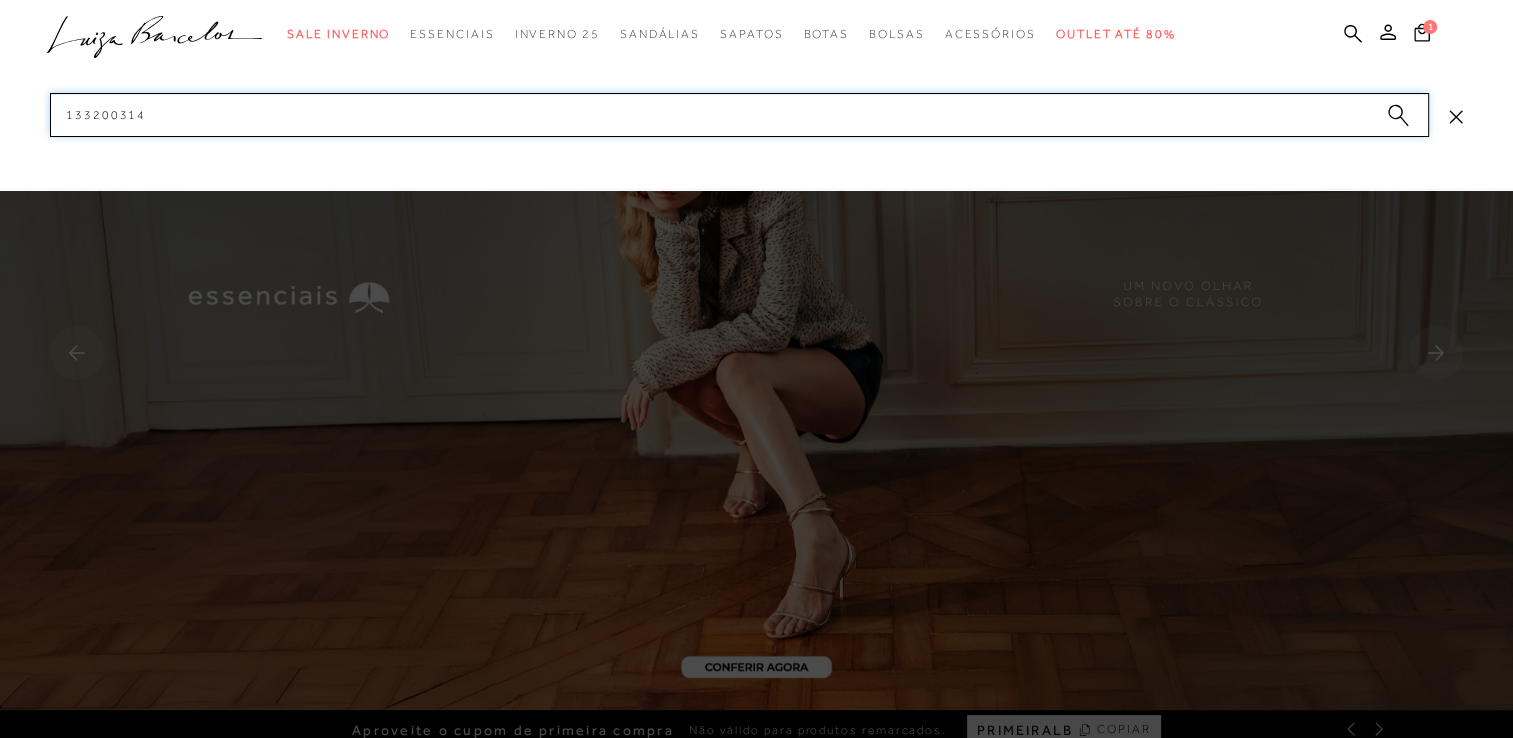 drag, startPoint x: 495, startPoint y: 106, endPoint x: -4, endPoint y: 102, distance: 499.01602 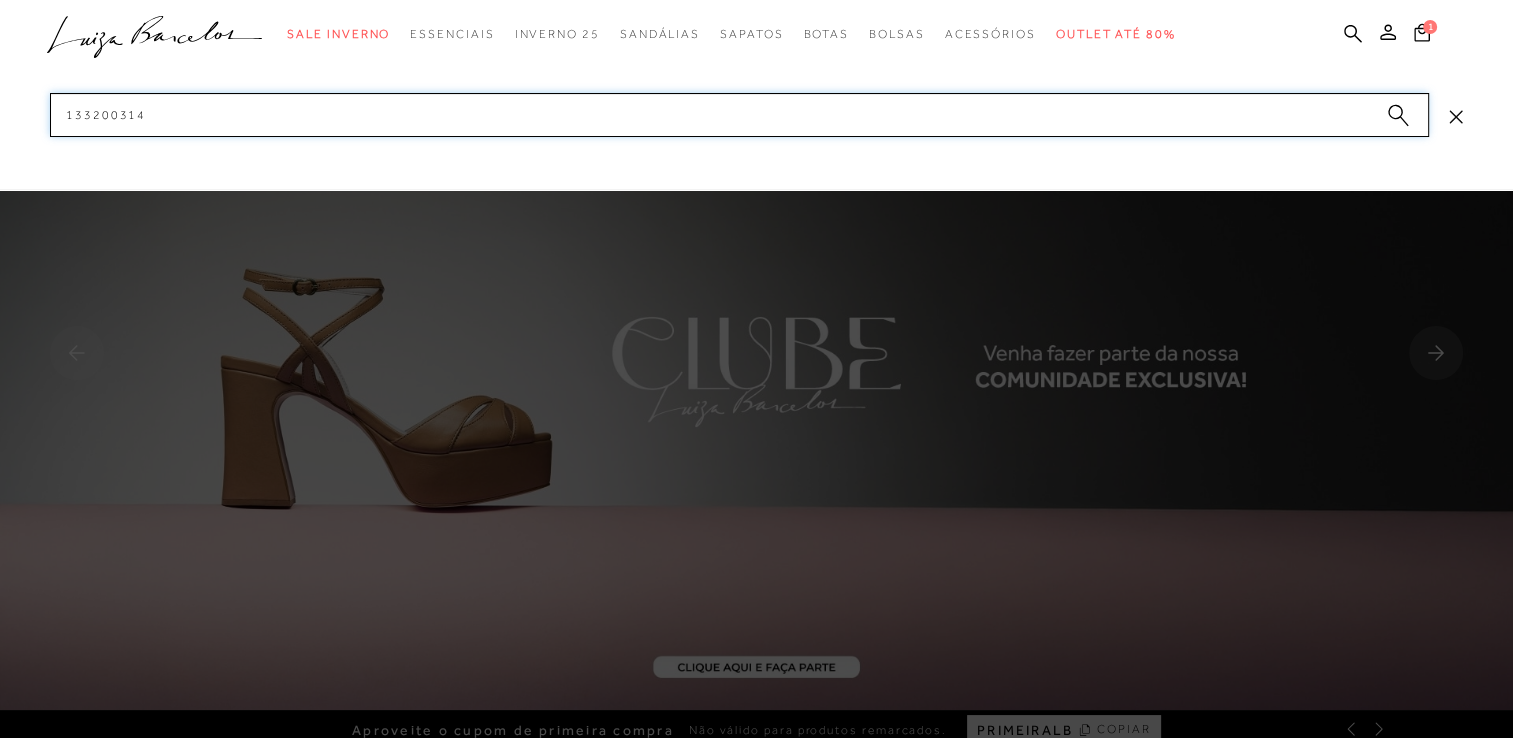 paste on "603000137" 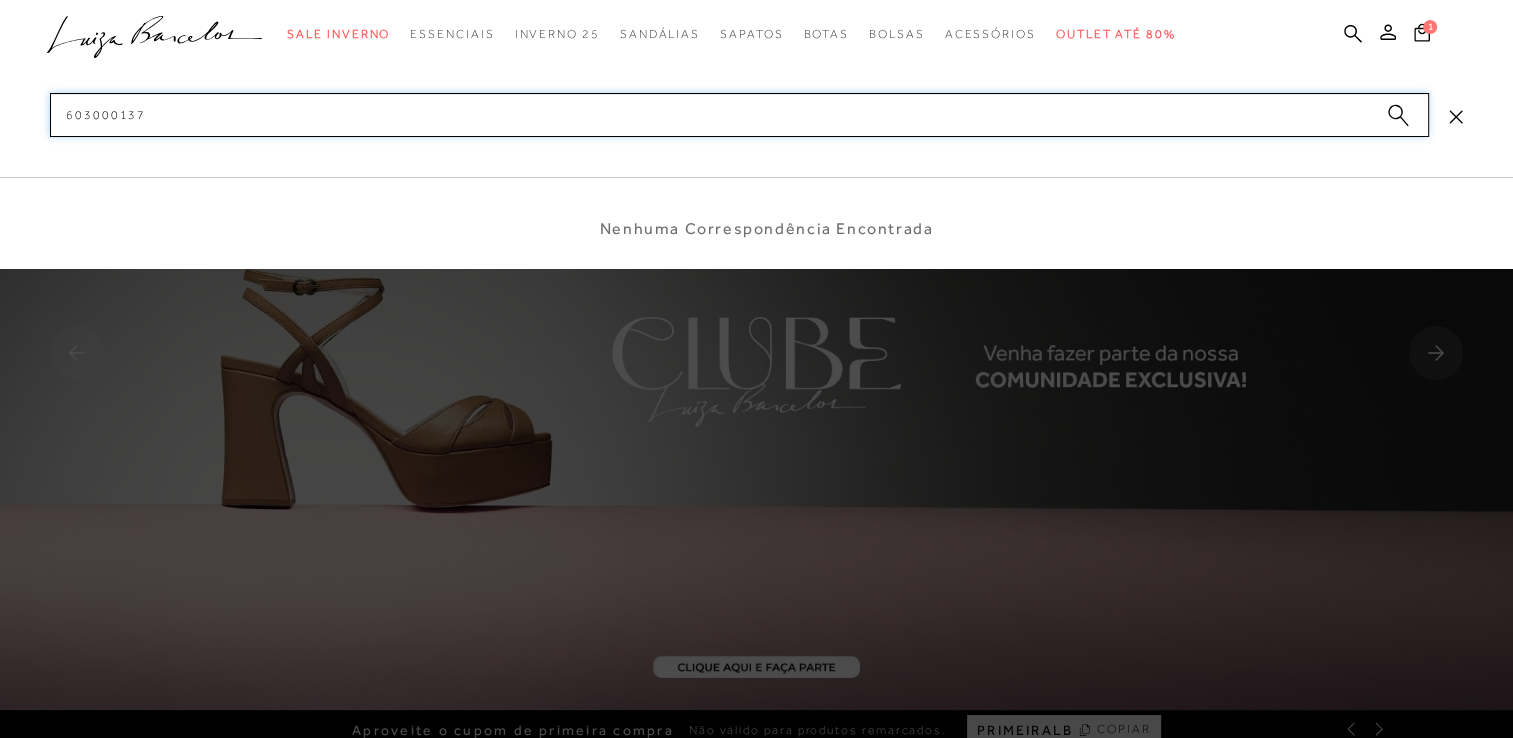 click on "603000137" at bounding box center (739, 115) 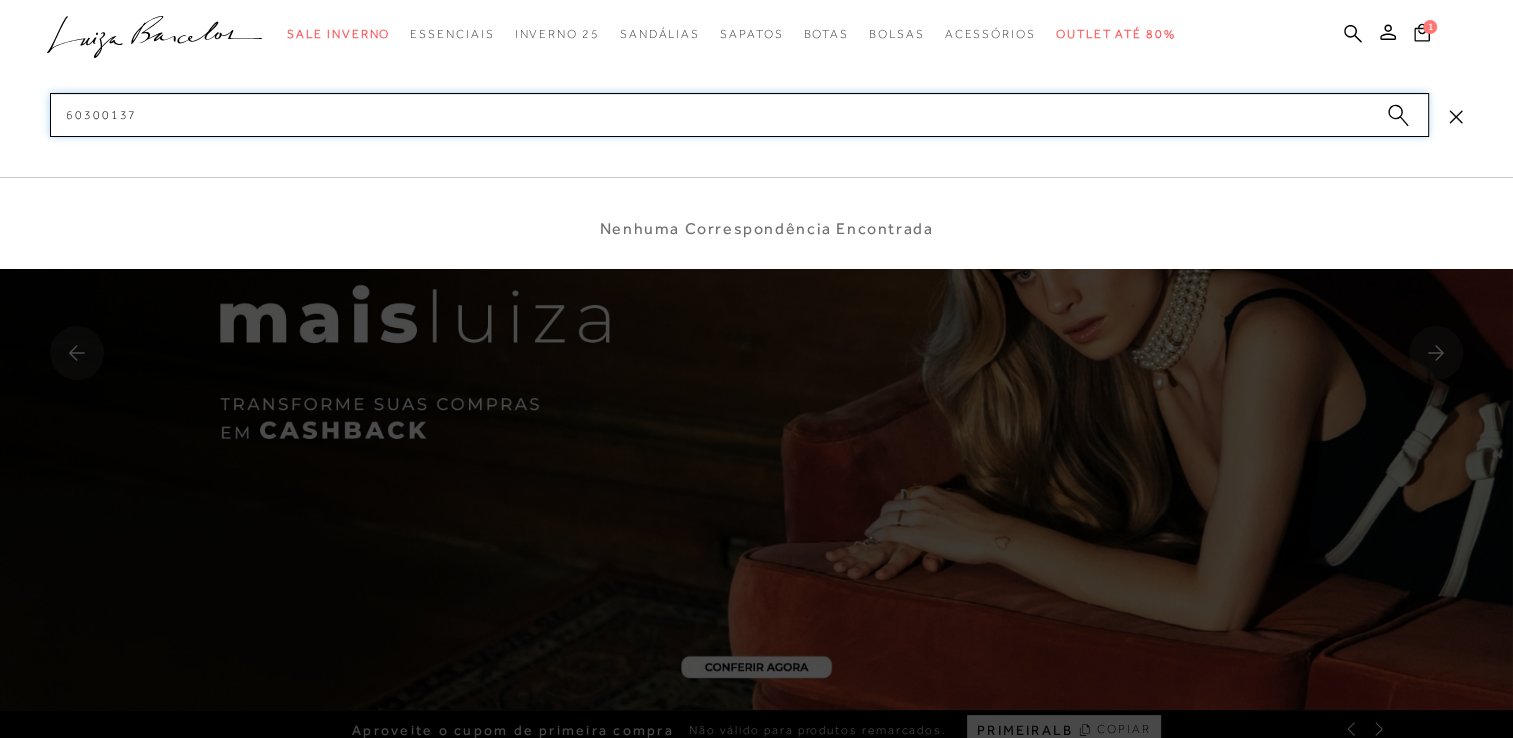 click on "60300137" at bounding box center [739, 115] 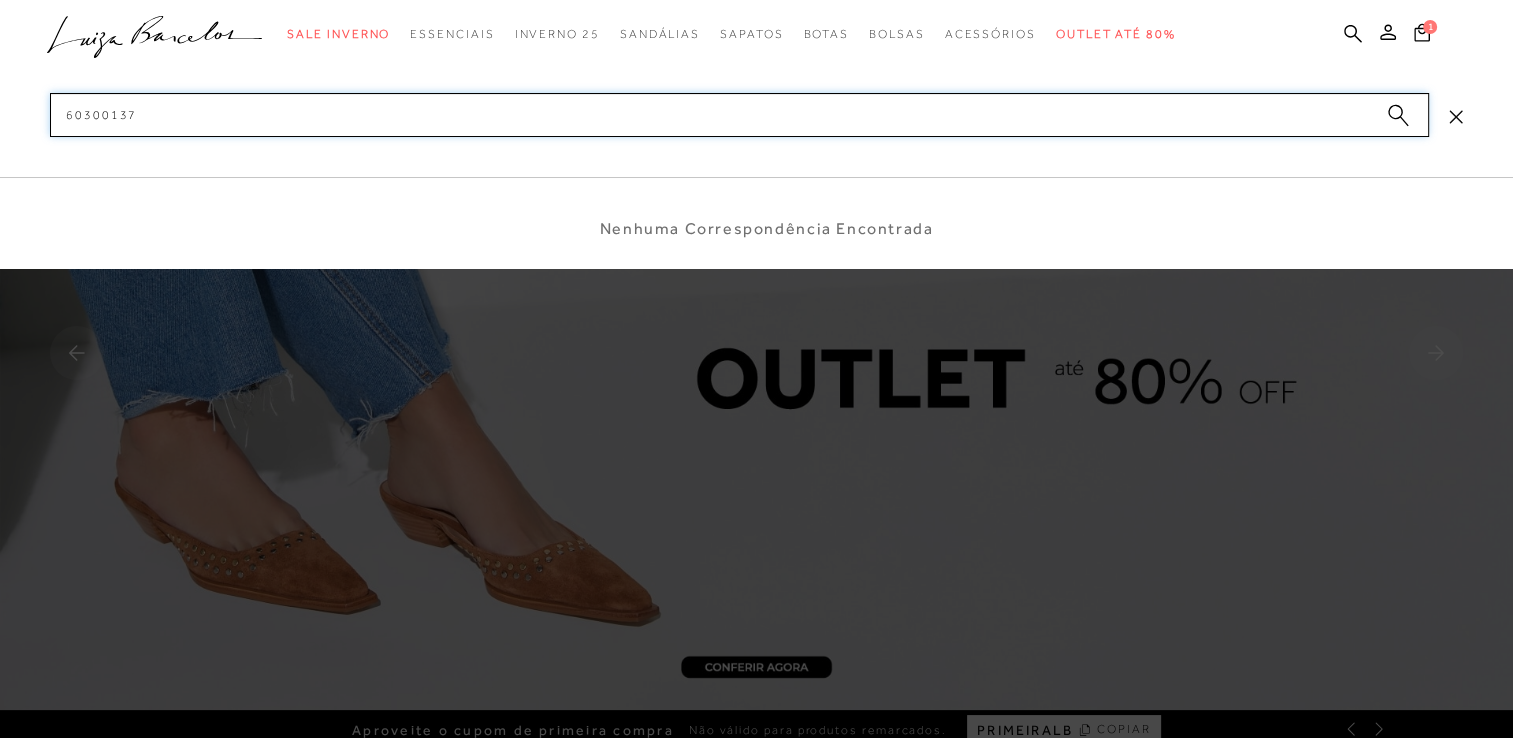 type on "60300137" 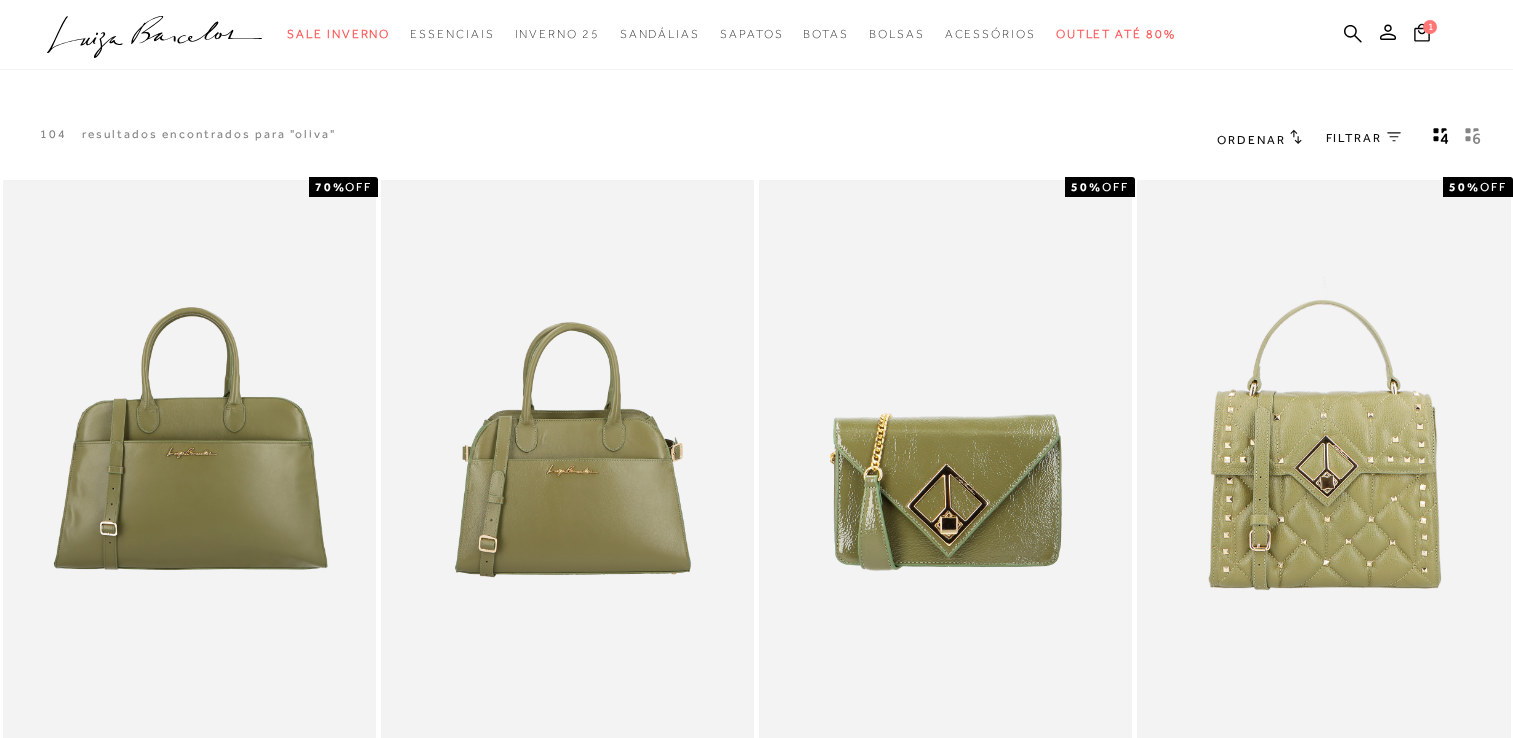 scroll, scrollTop: 0, scrollLeft: 0, axis: both 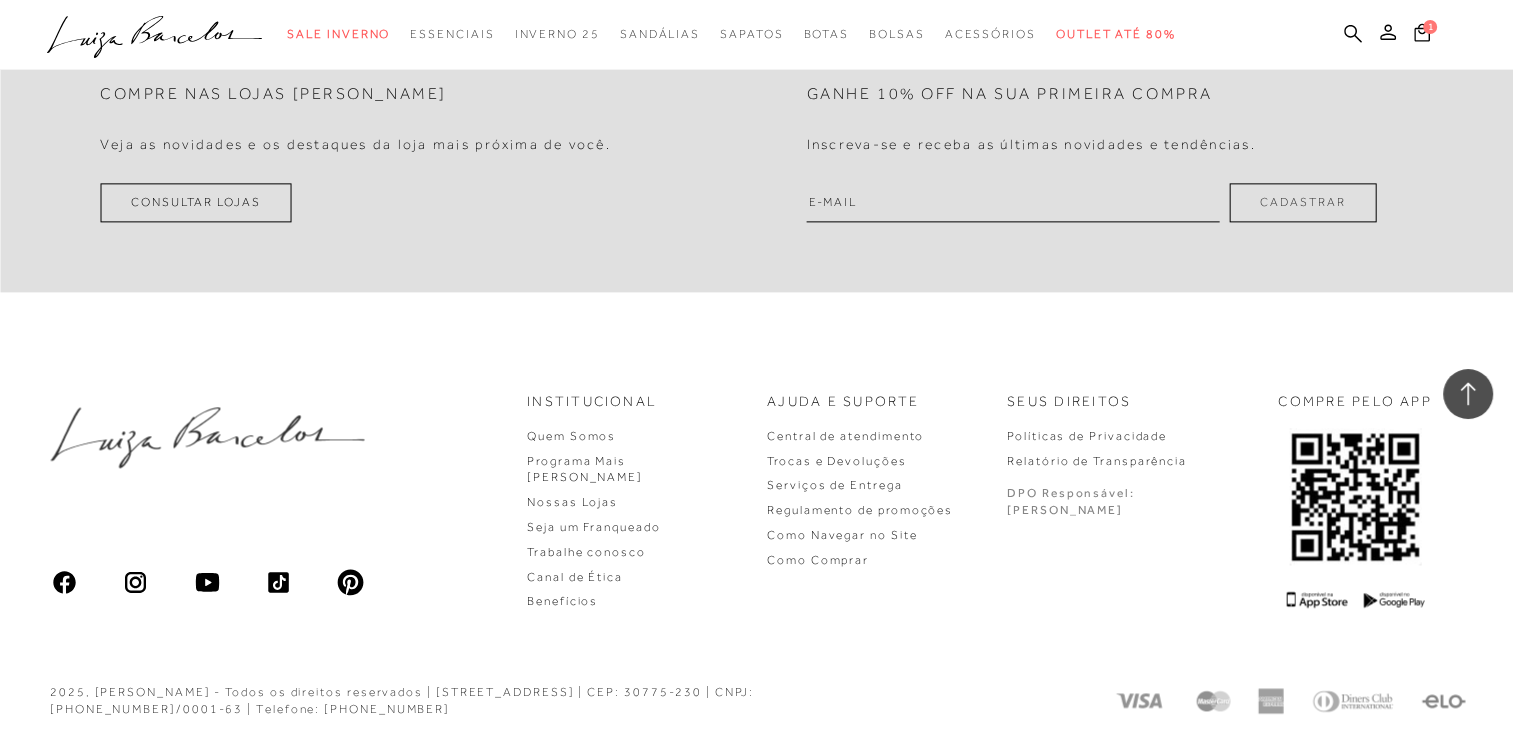 click on ".a{fill-rule:evenodd;}
Sale Inverno
Modelo
Sapatos
[GEOGRAPHIC_DATA]
Mules
[GEOGRAPHIC_DATA]
Acessórios Mule" at bounding box center [741, 34] 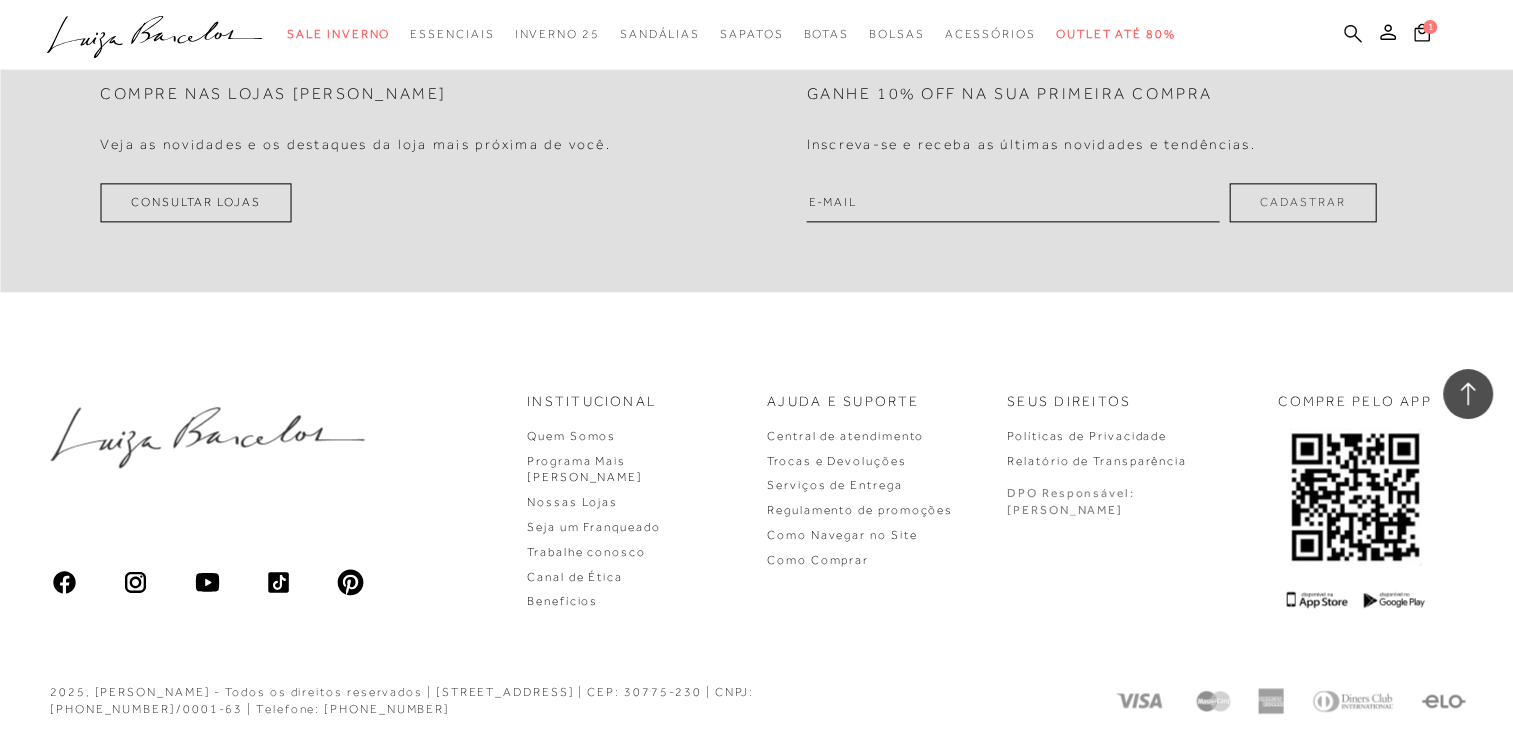 click 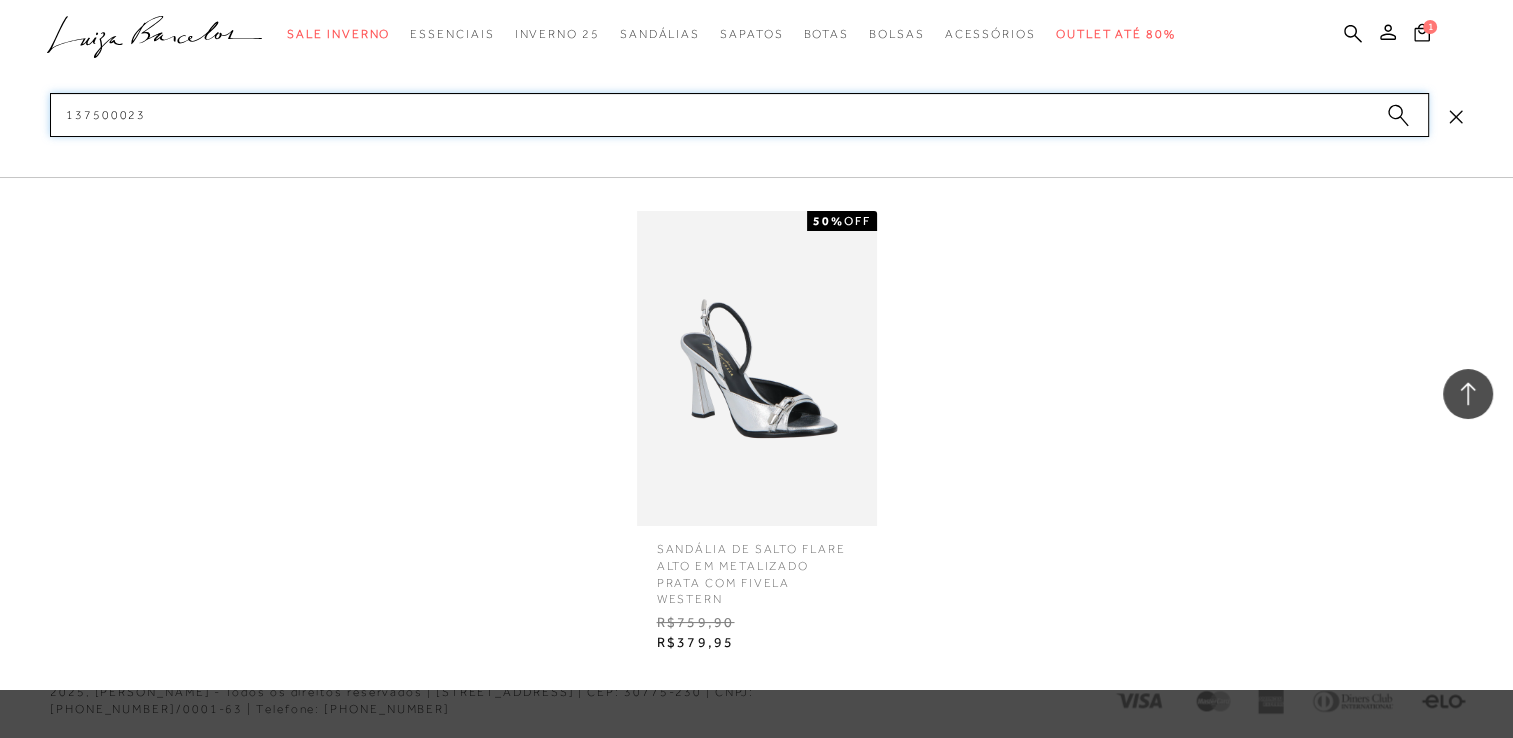 drag, startPoint x: 422, startPoint y: 122, endPoint x: 256, endPoint y: 169, distance: 172.52536 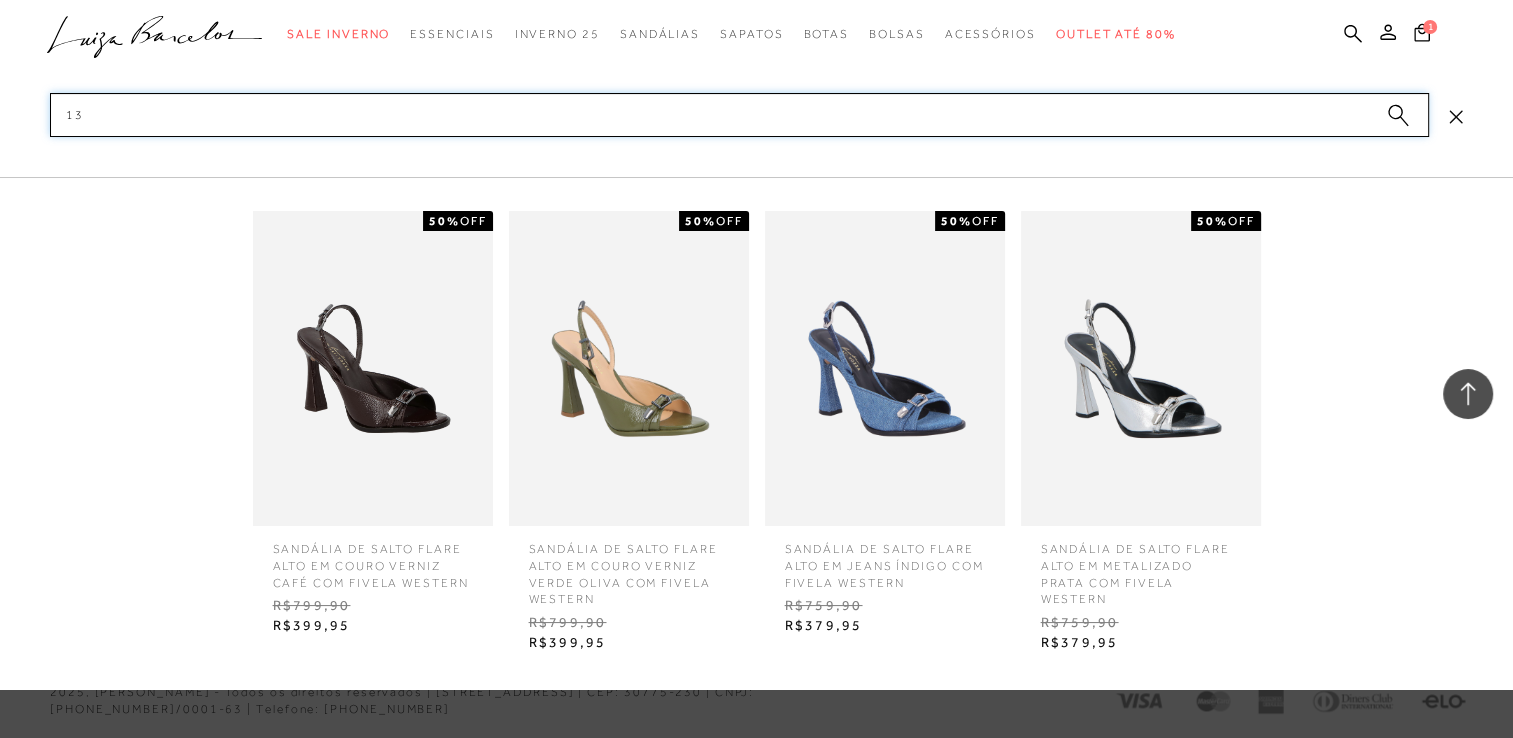 type on "1" 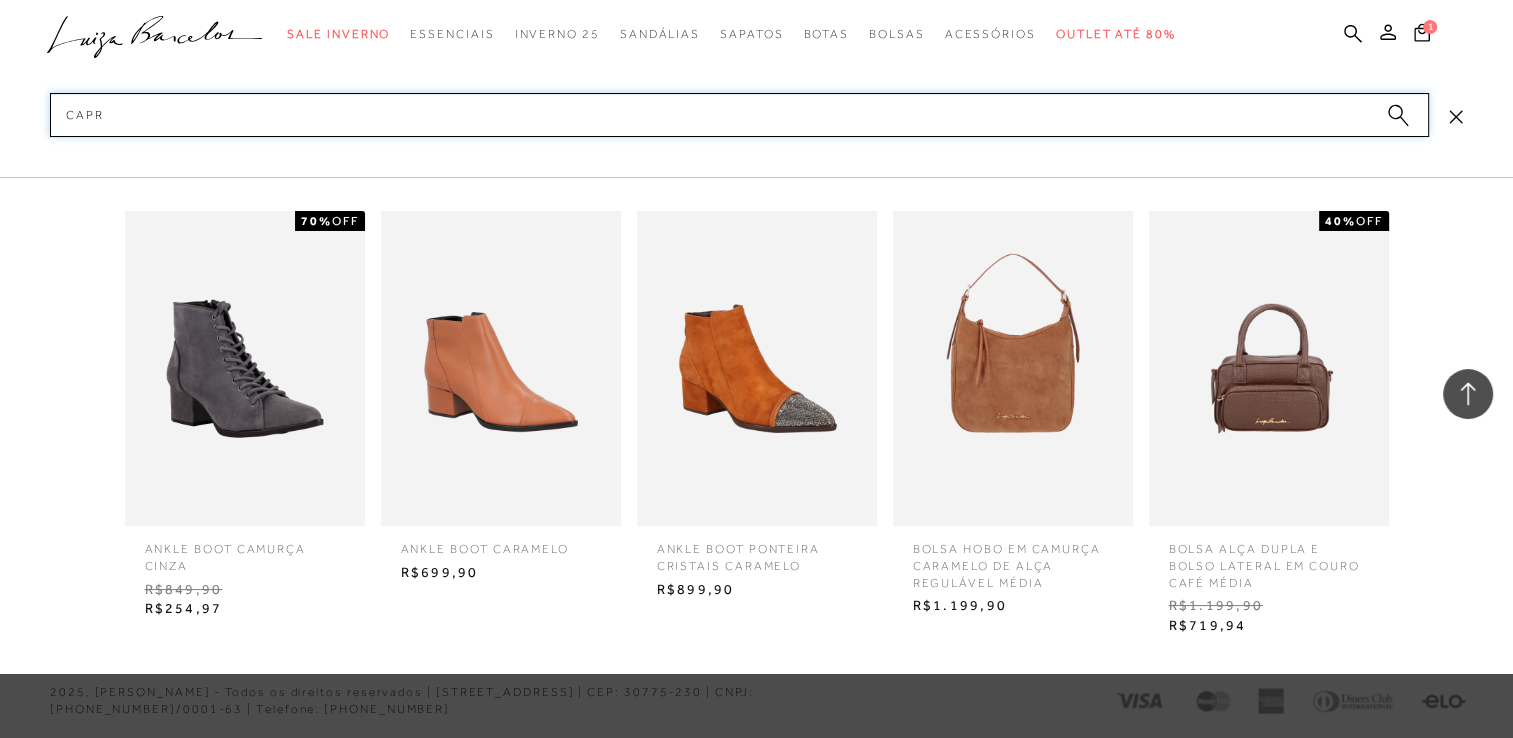 type on "CAPRI" 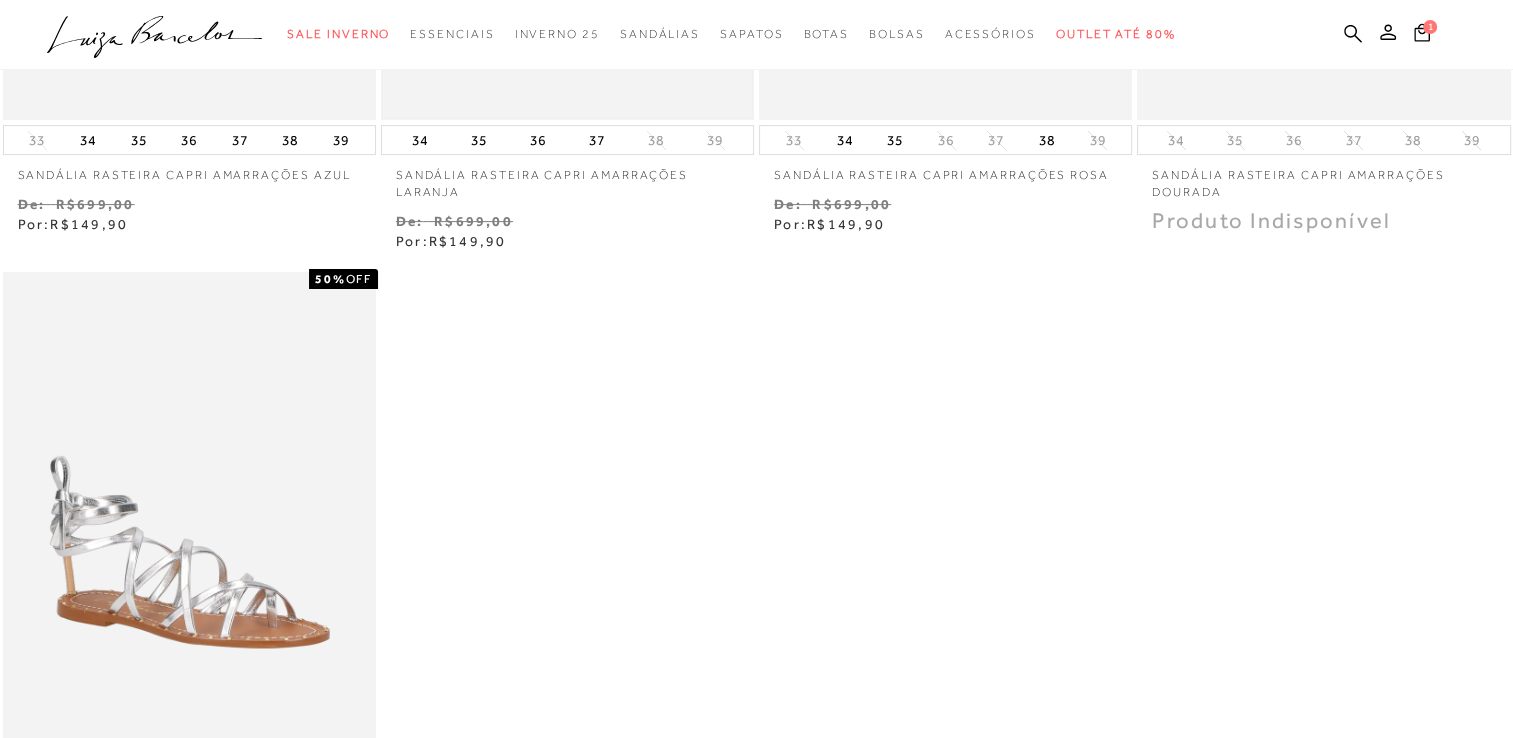 scroll, scrollTop: 576, scrollLeft: 0, axis: vertical 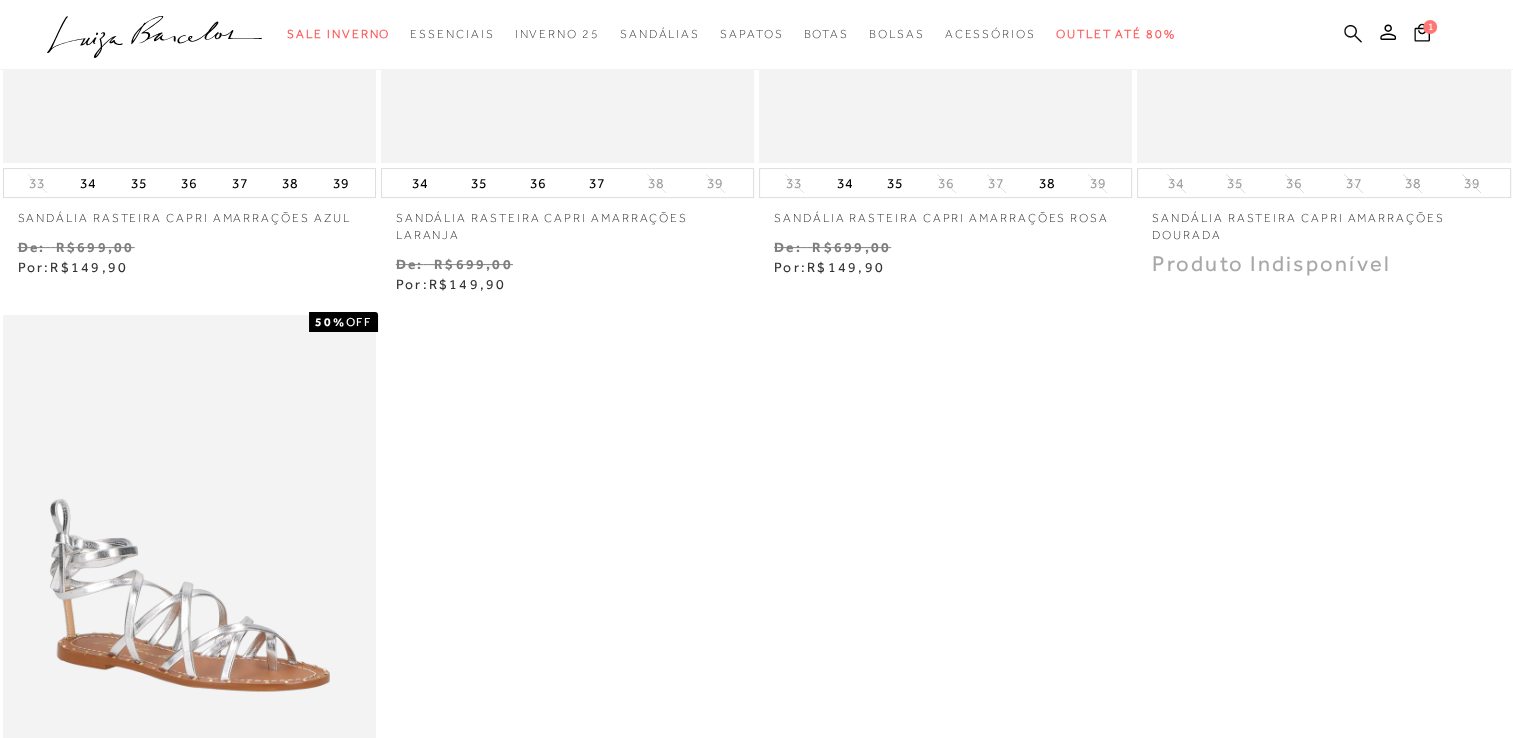 click 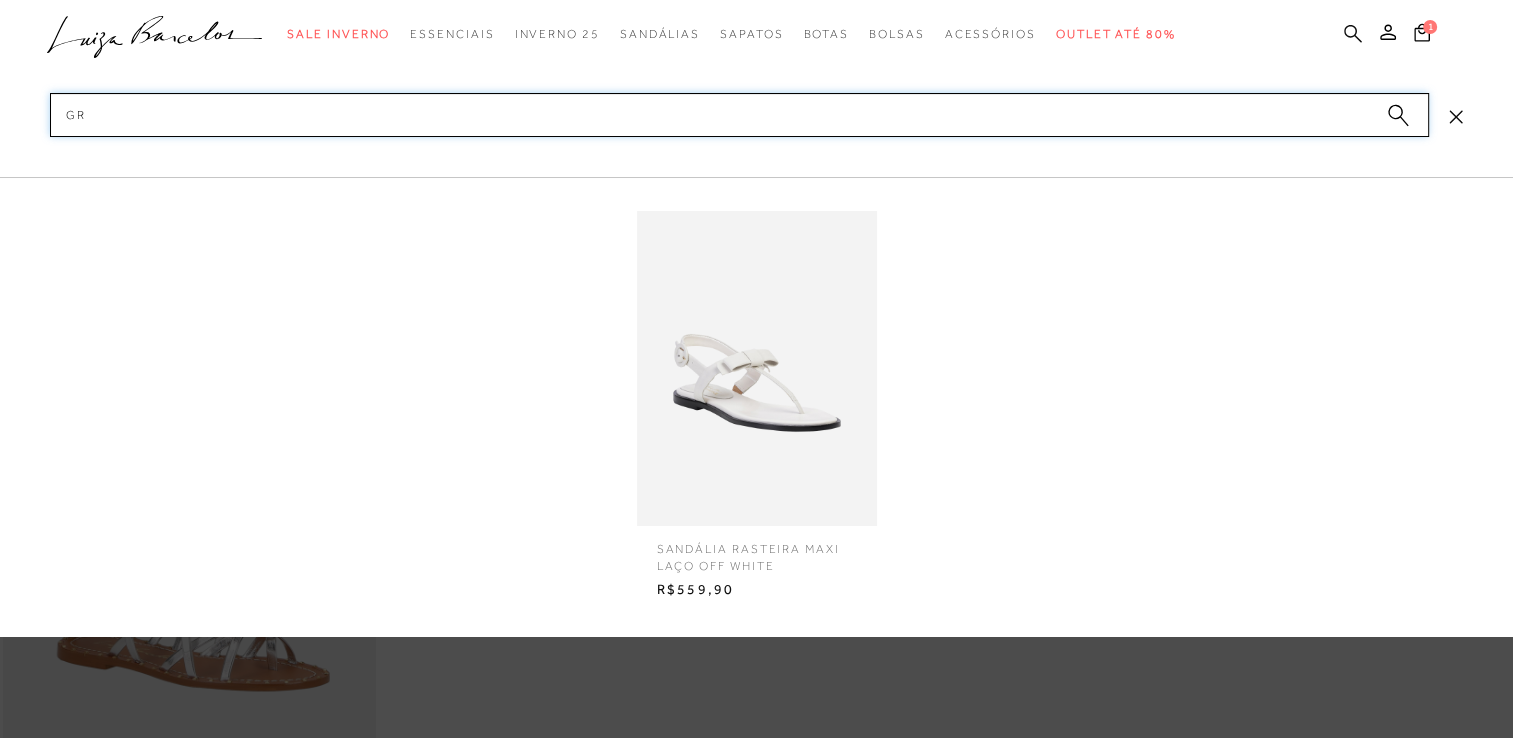 type on "G" 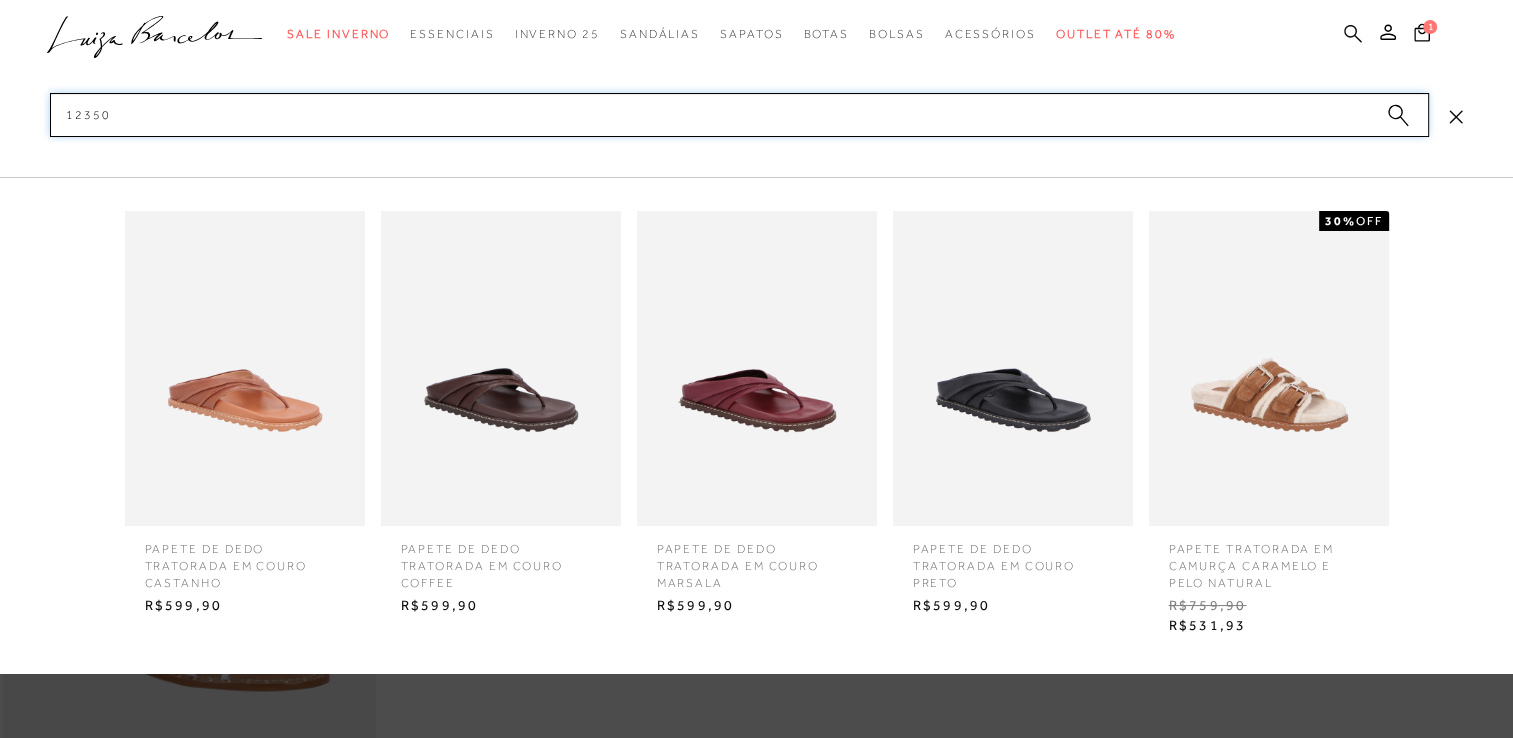 type on "123502" 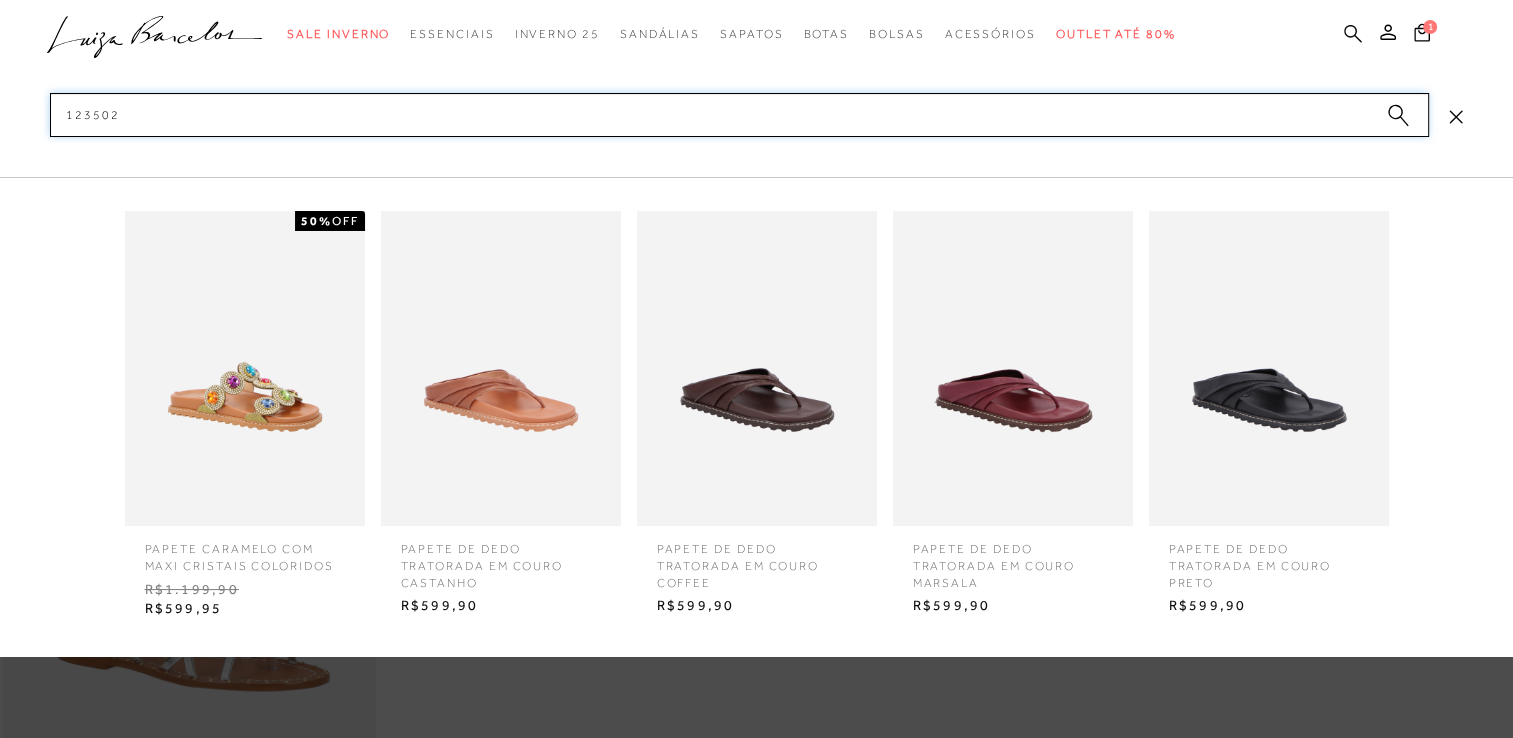 type 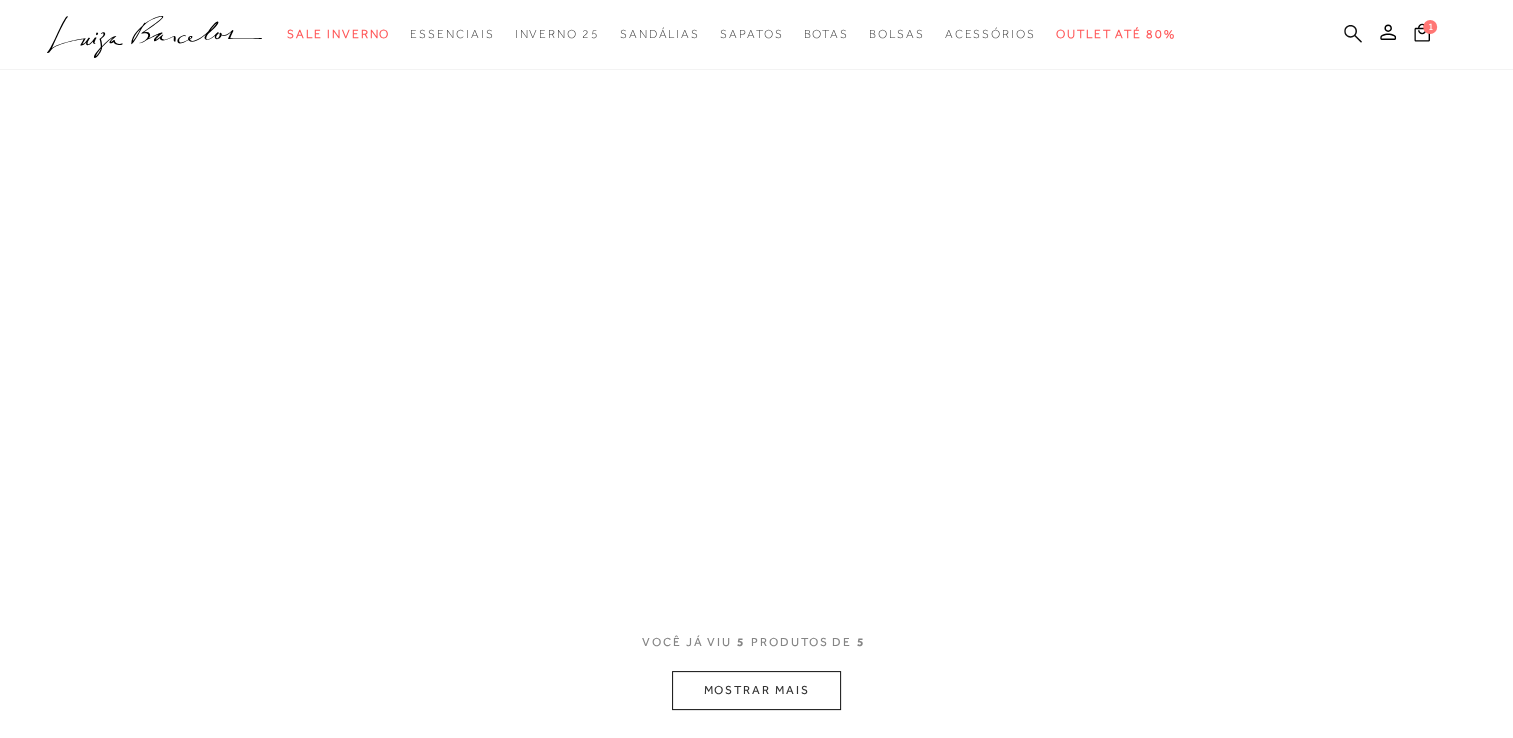 scroll, scrollTop: 40, scrollLeft: 0, axis: vertical 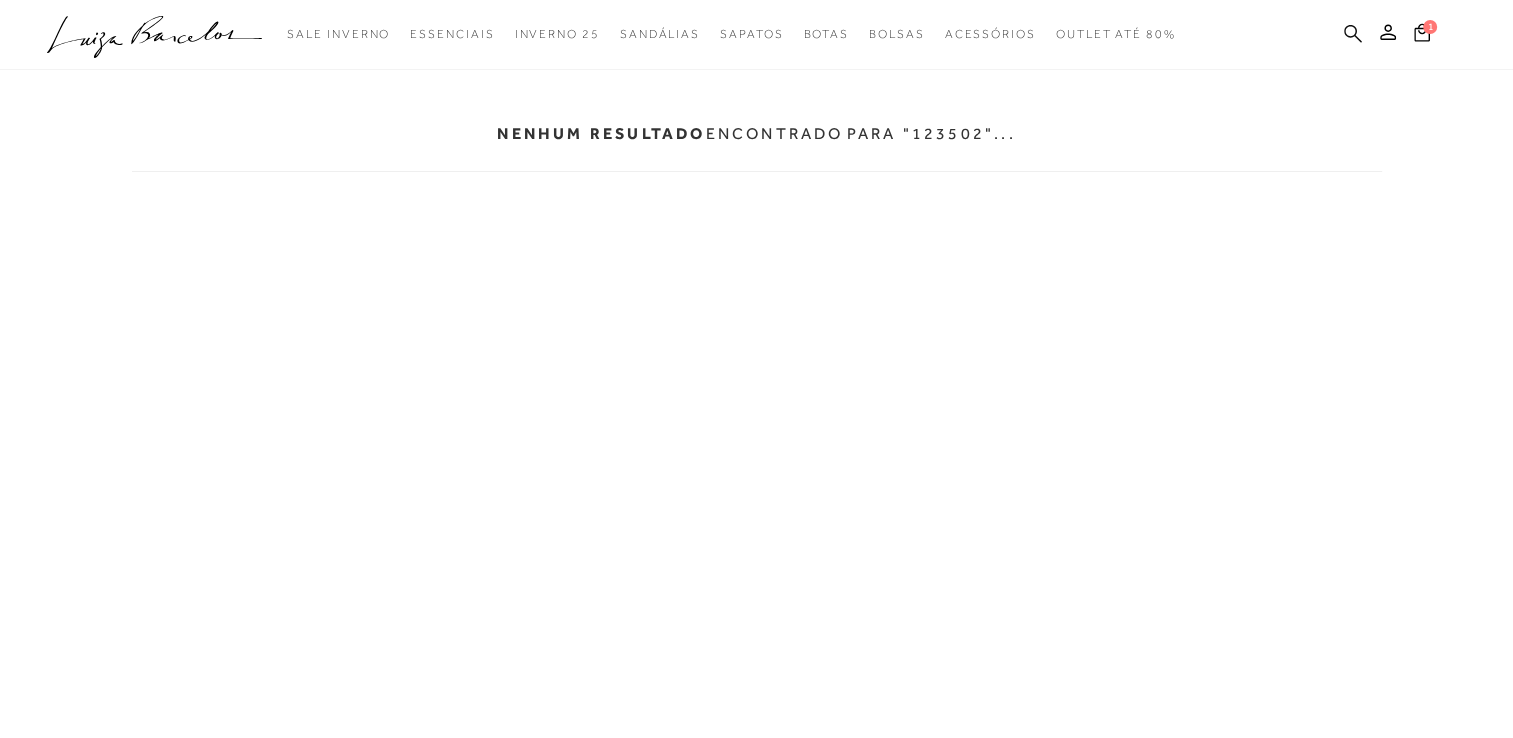 click on "categoryHeader
.a{fill-rule:evenodd;}
Sale Inverno
Modelo
Preço" at bounding box center (757, 0) 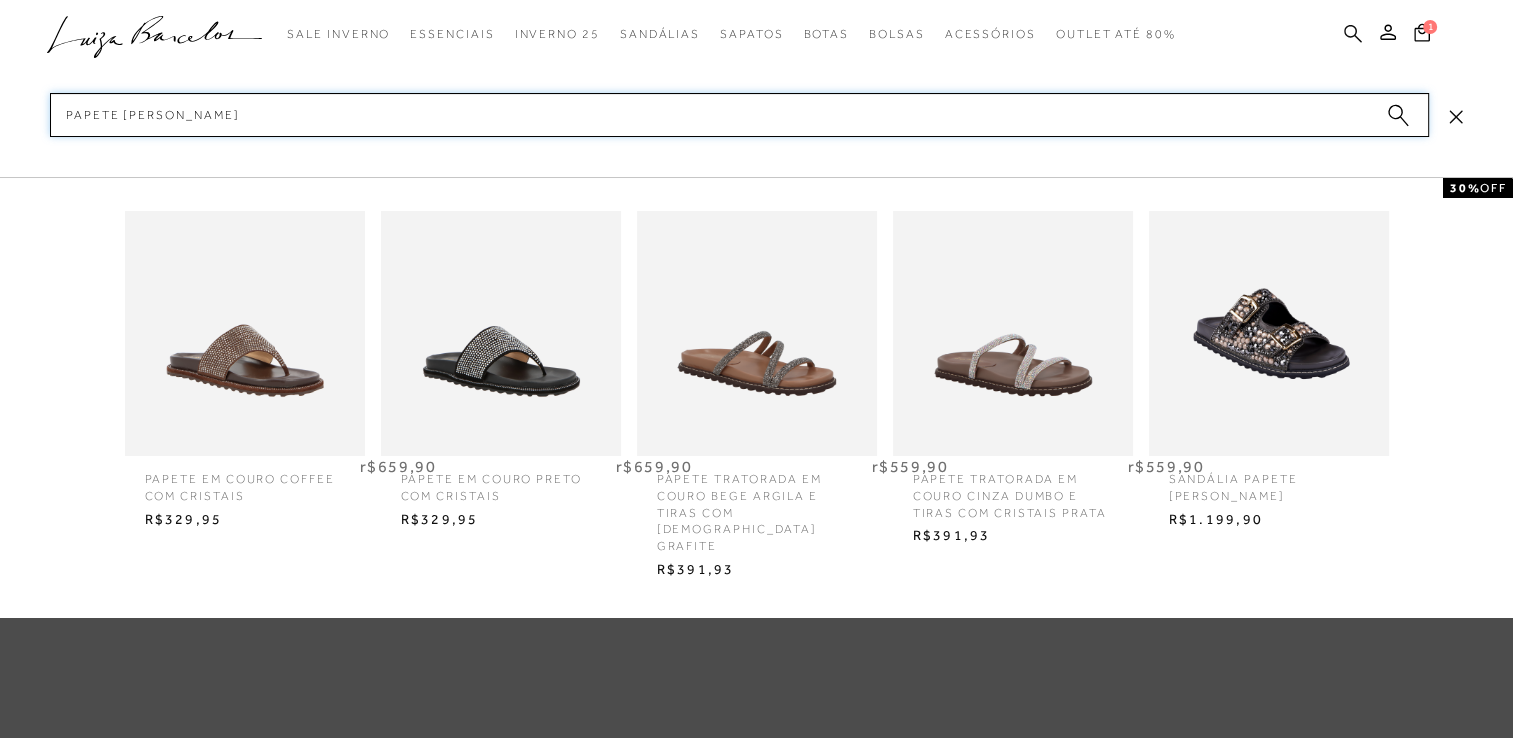 type on "PAPETE BRILHO" 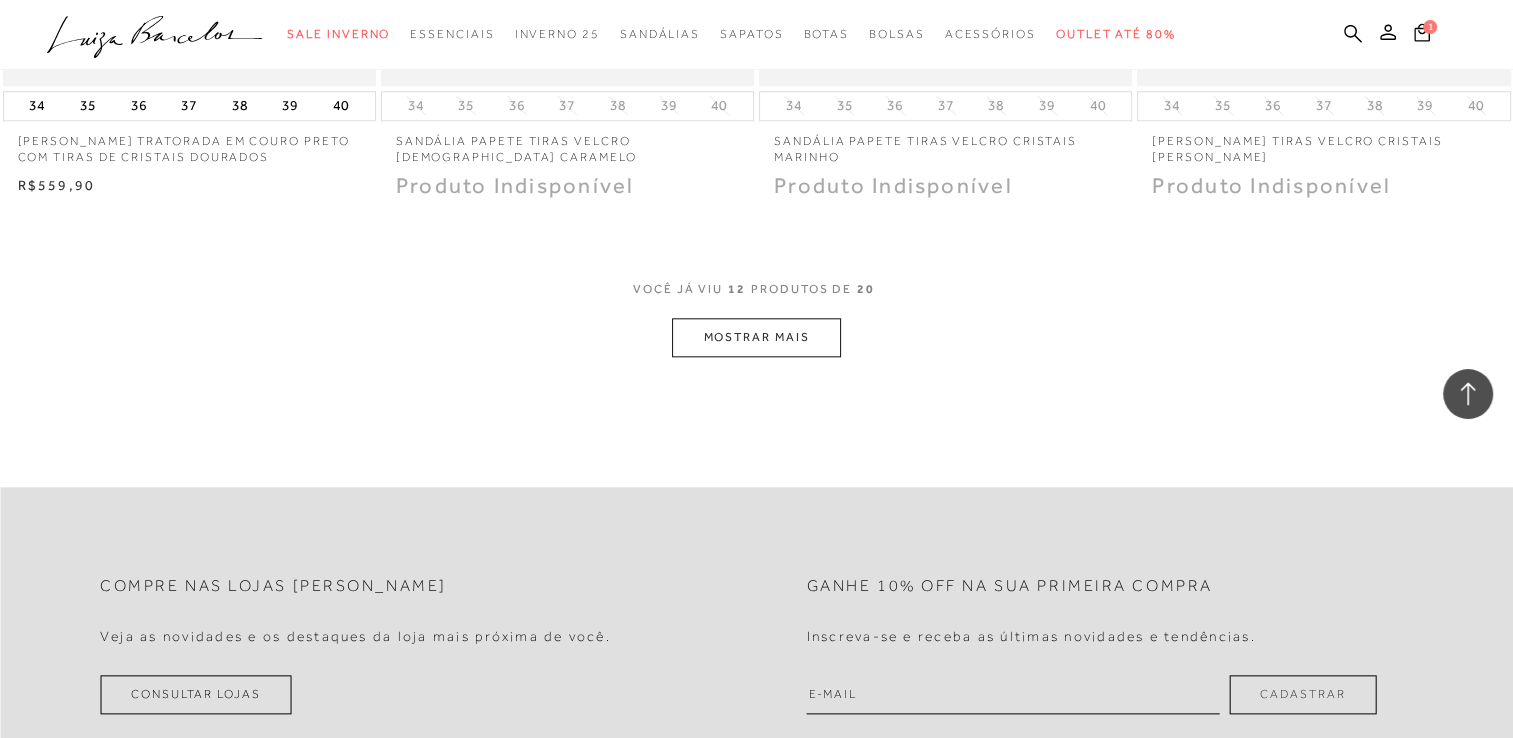 scroll, scrollTop: 2276, scrollLeft: 0, axis: vertical 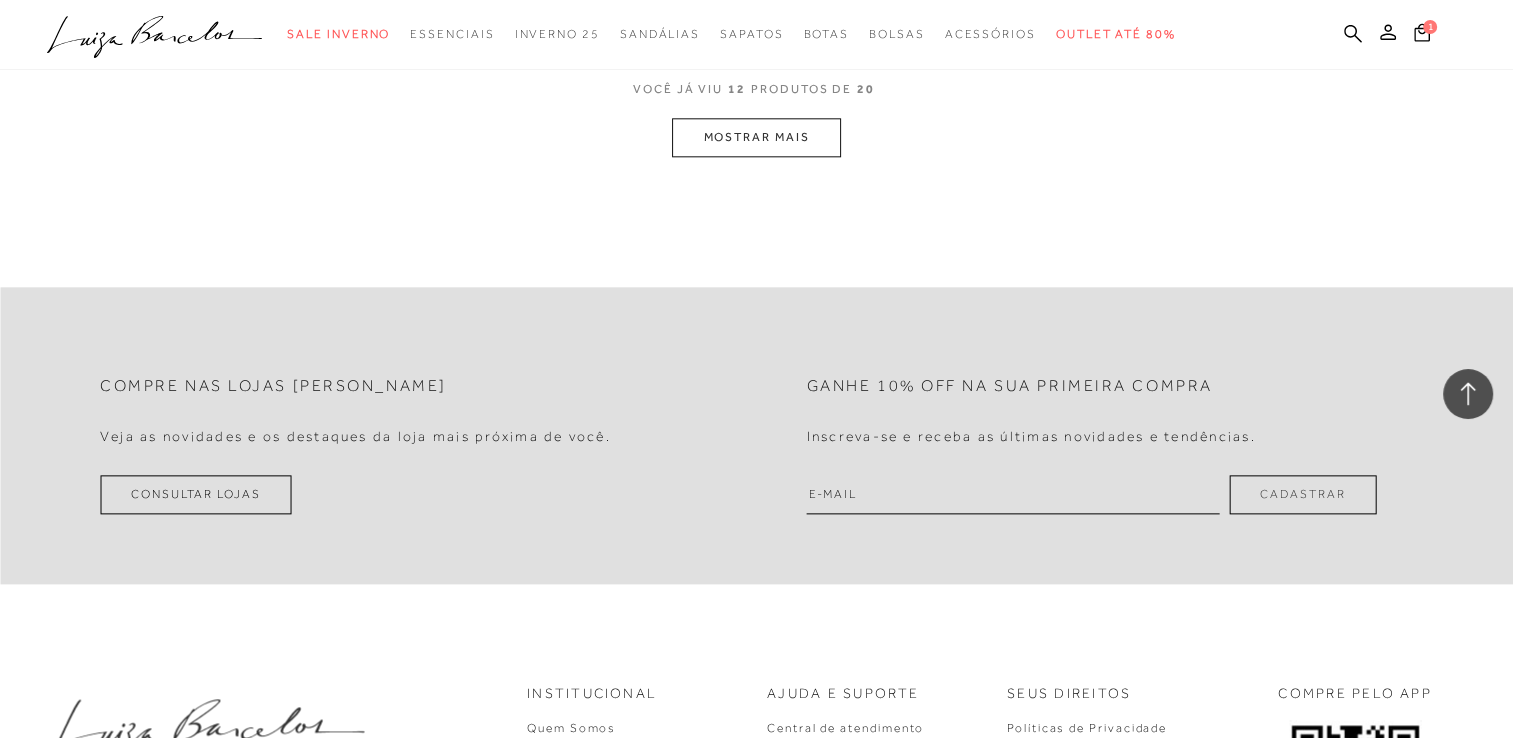 click on "MOSTRAR MAIS" at bounding box center (756, 137) 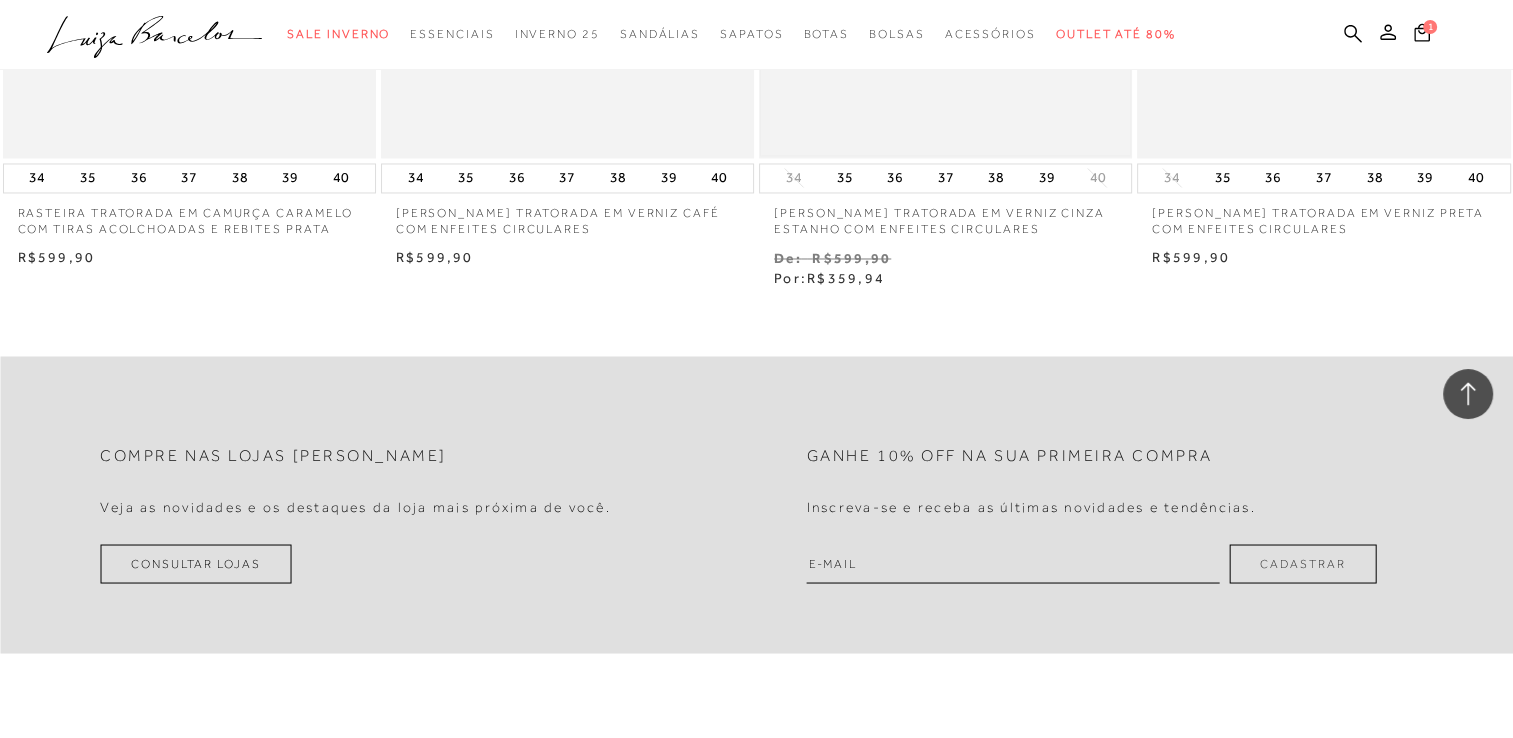 scroll, scrollTop: 3052, scrollLeft: 0, axis: vertical 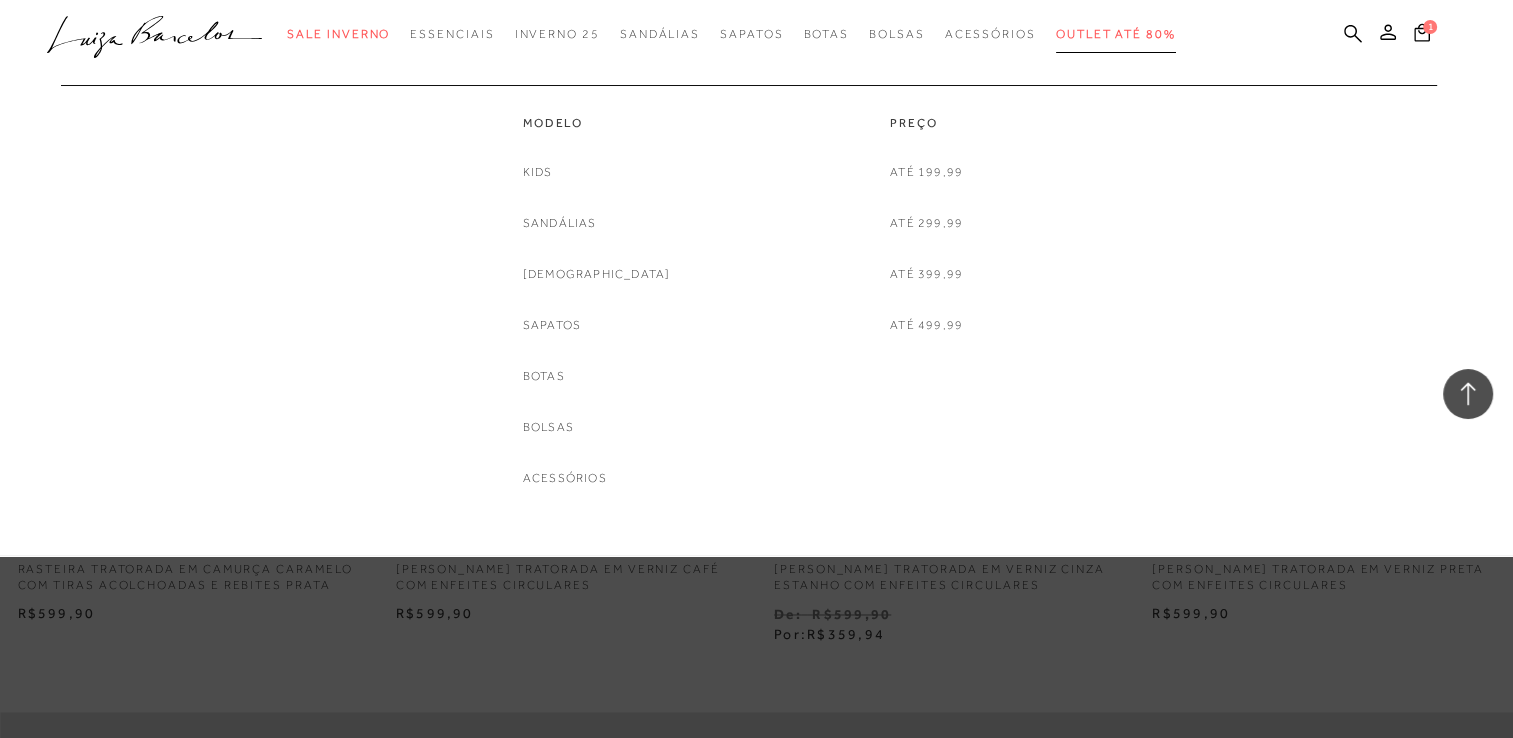 click on "Outlet até 80%" at bounding box center [1116, 34] 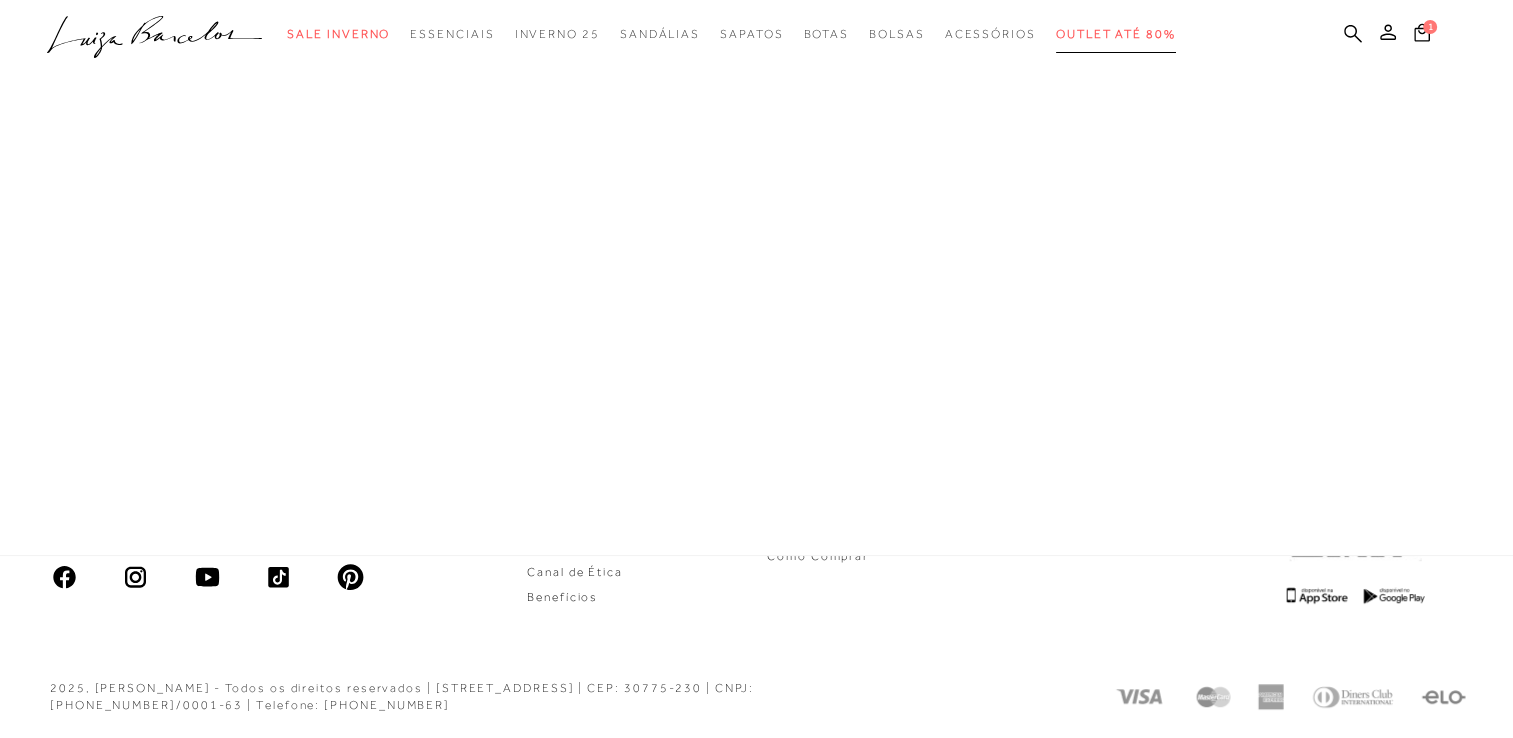 scroll, scrollTop: 832, scrollLeft: 0, axis: vertical 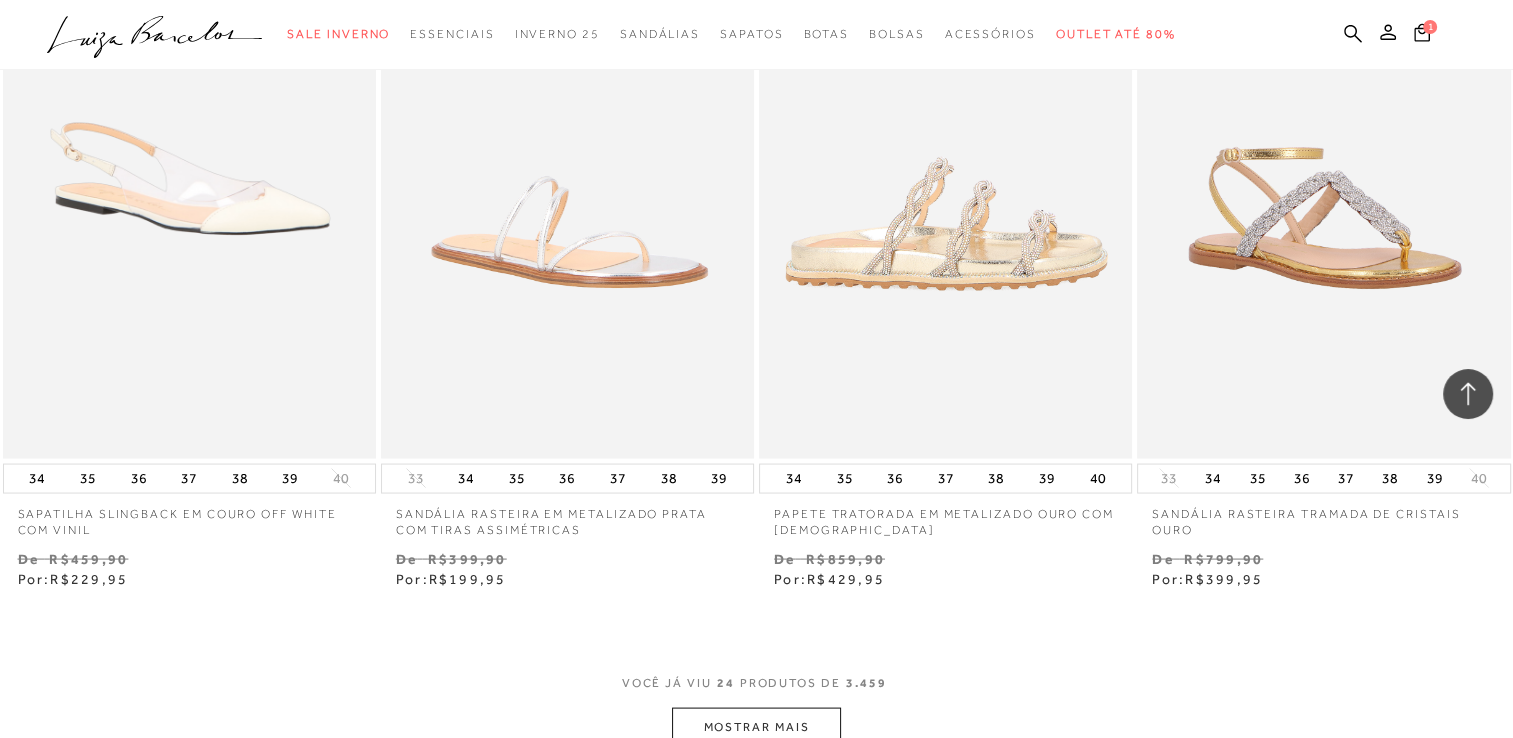 click at bounding box center (946, 179) 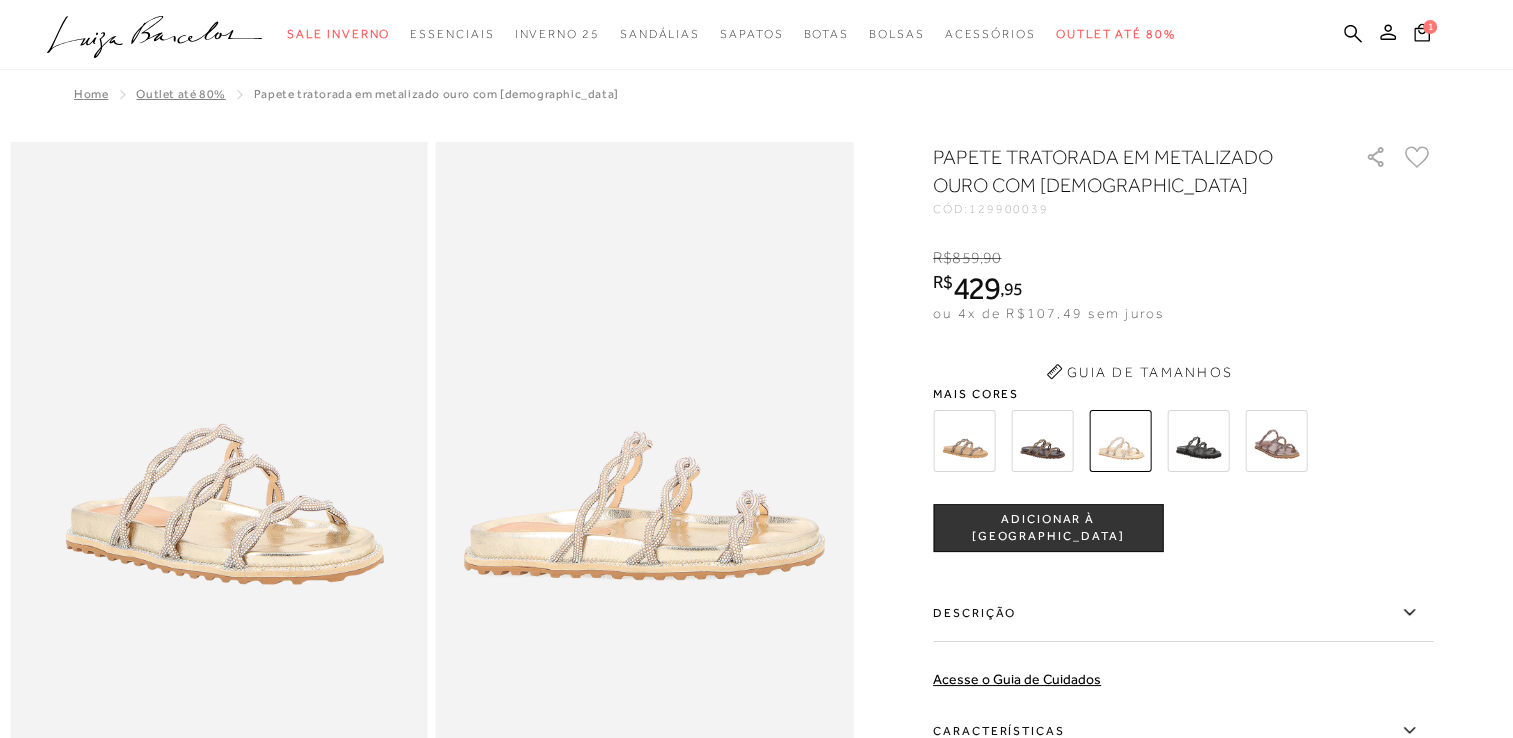 scroll, scrollTop: 0, scrollLeft: 0, axis: both 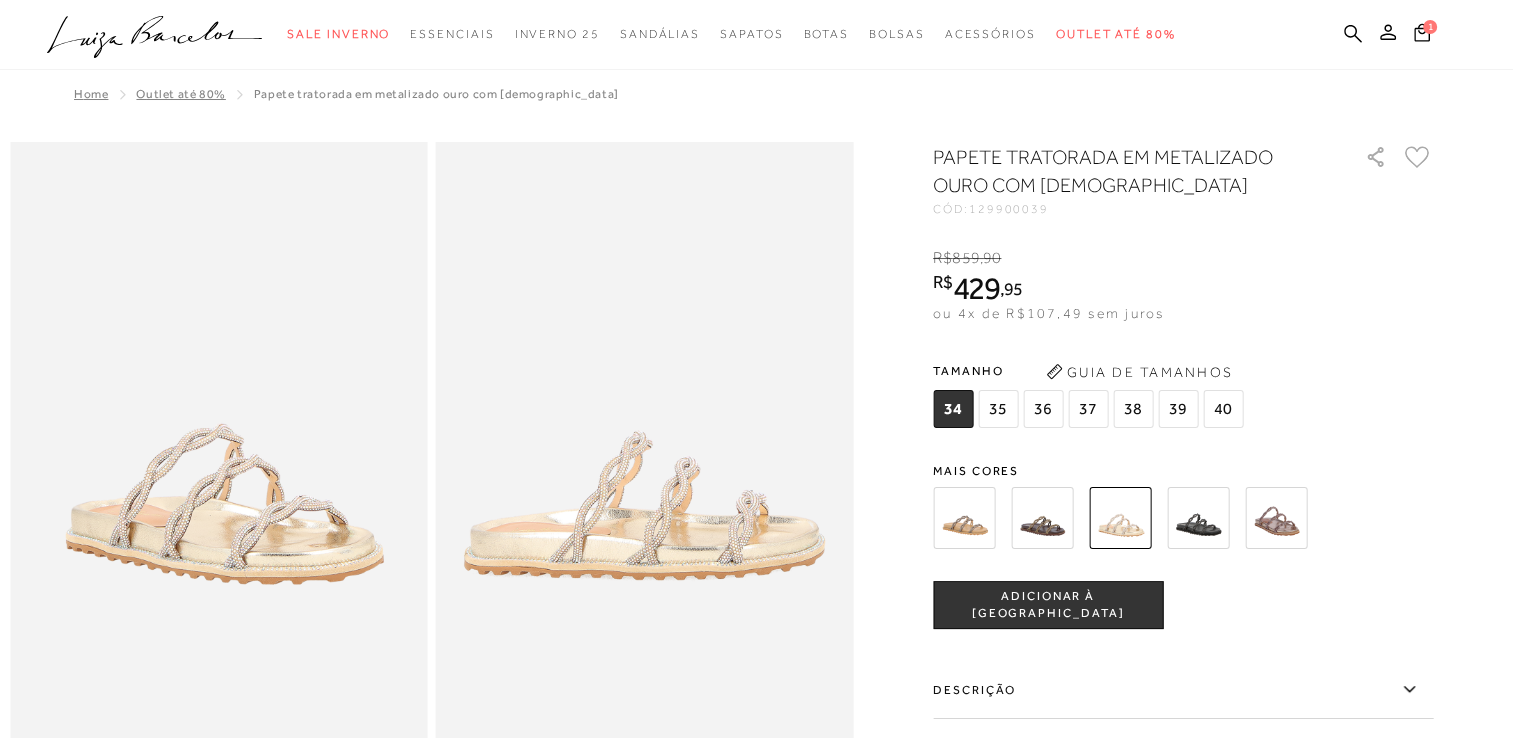 click at bounding box center [1198, 518] 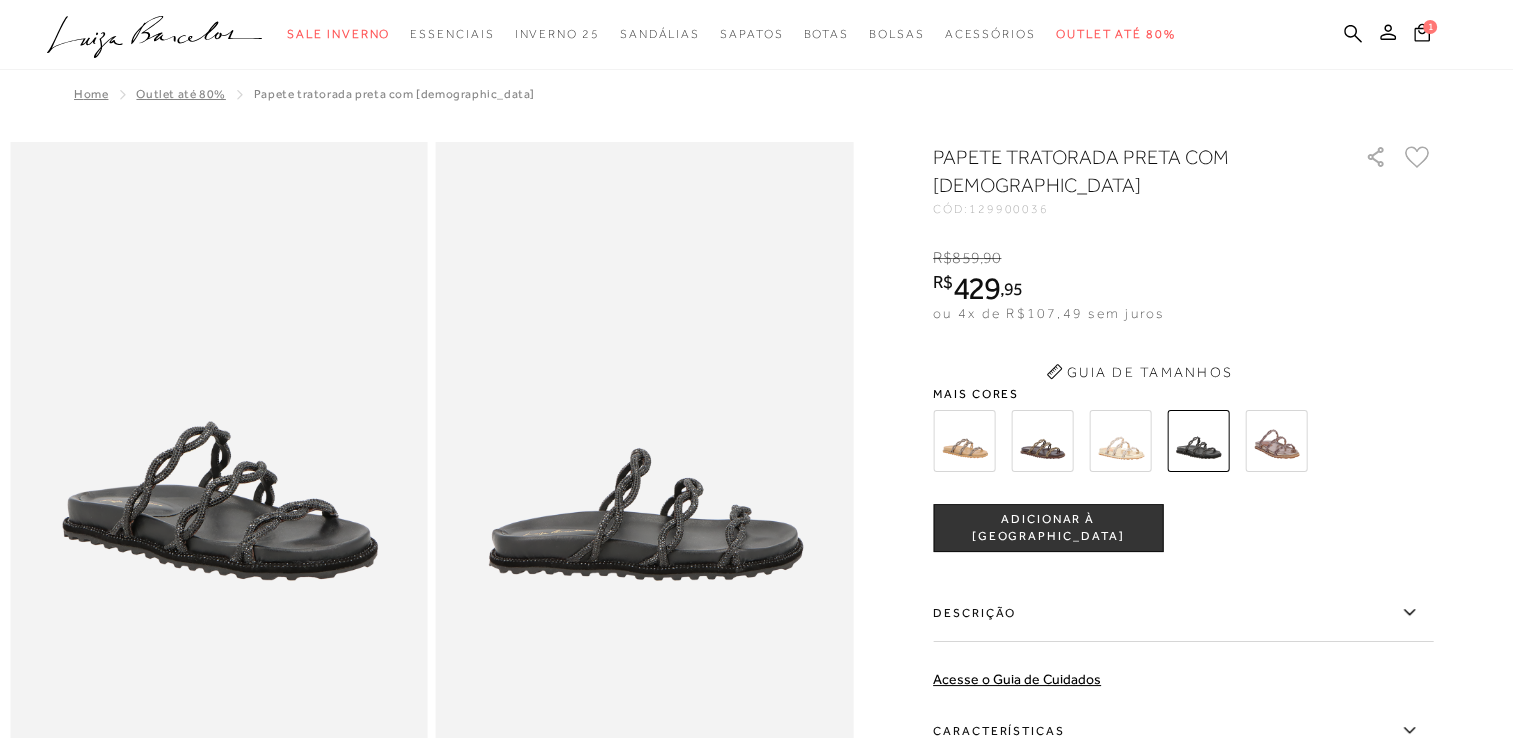 scroll, scrollTop: 0, scrollLeft: 0, axis: both 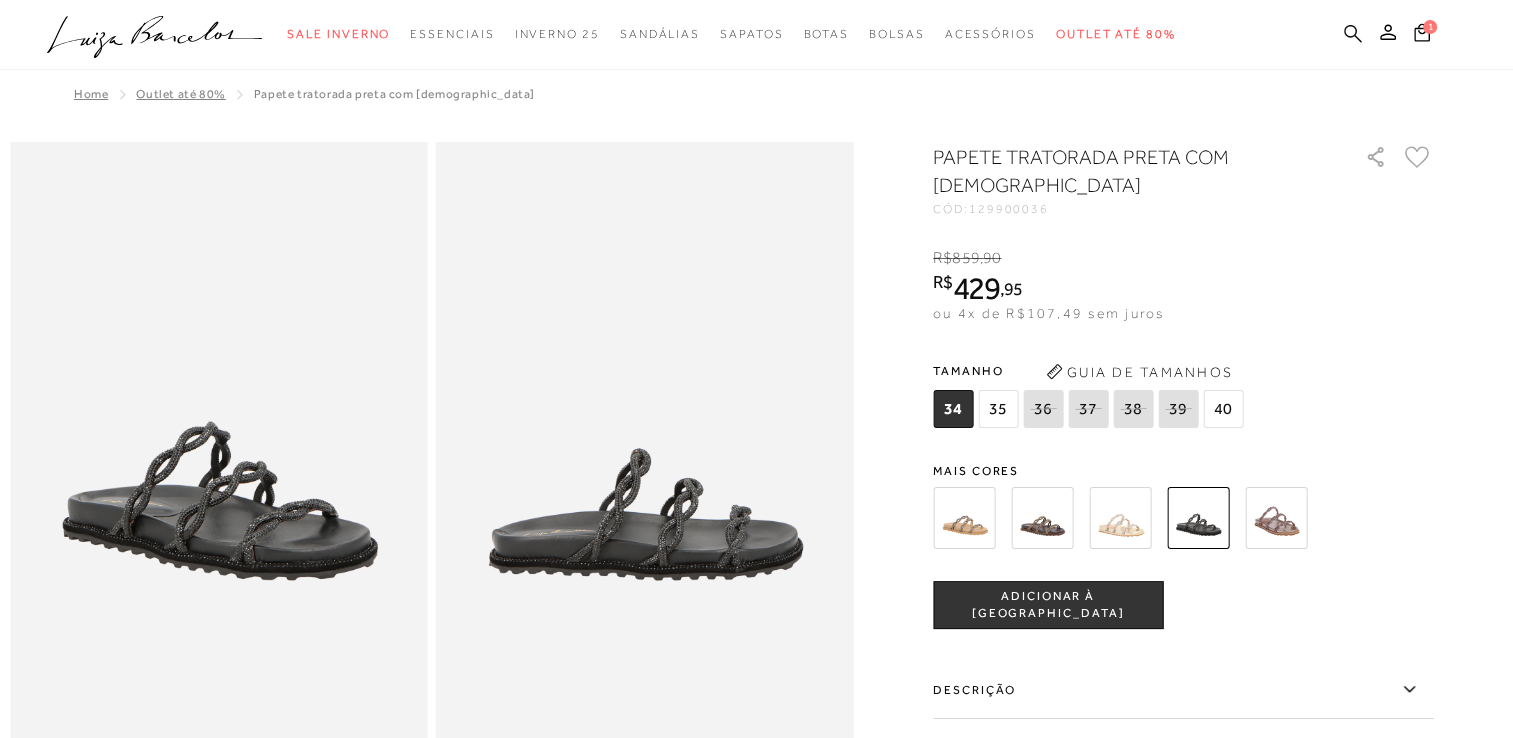 click 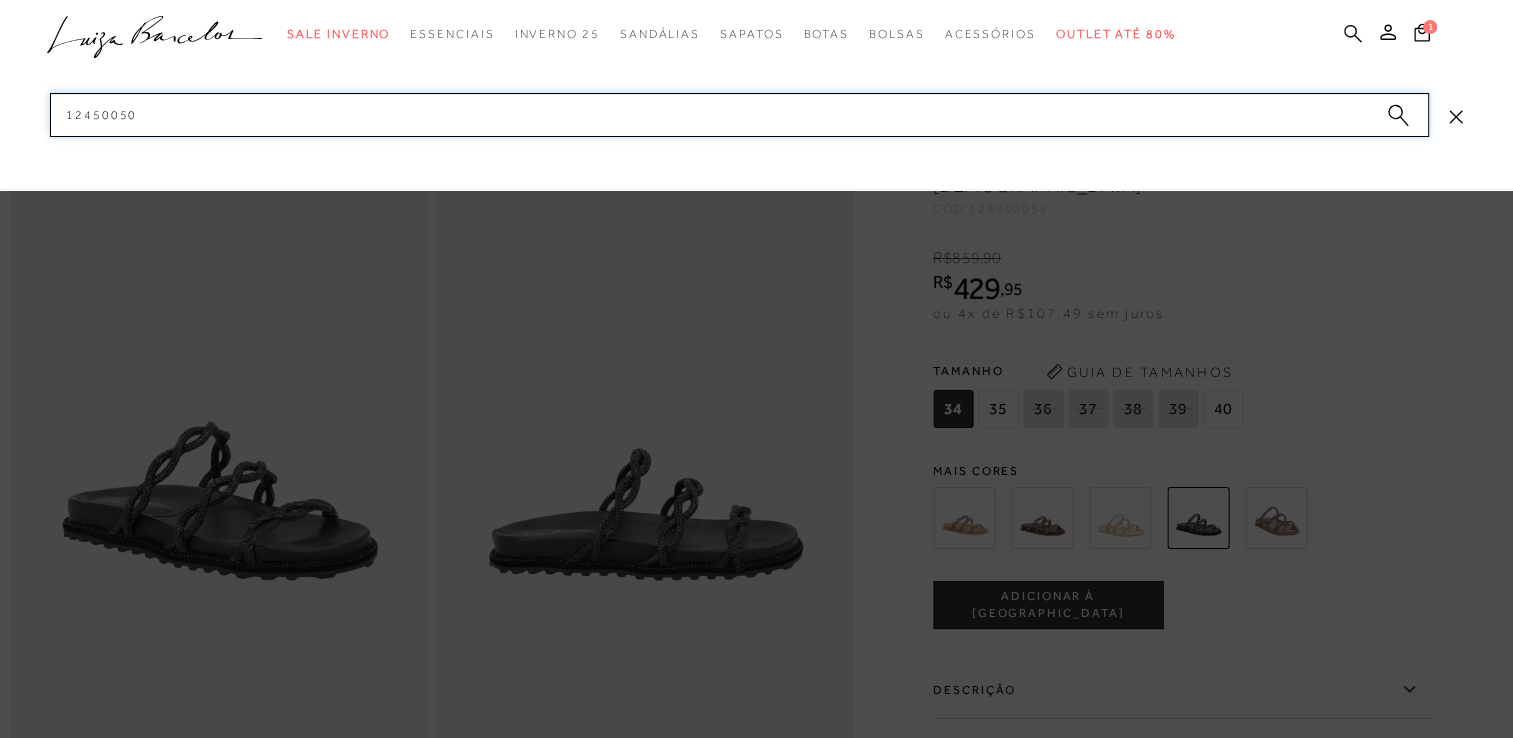 type on "124500501" 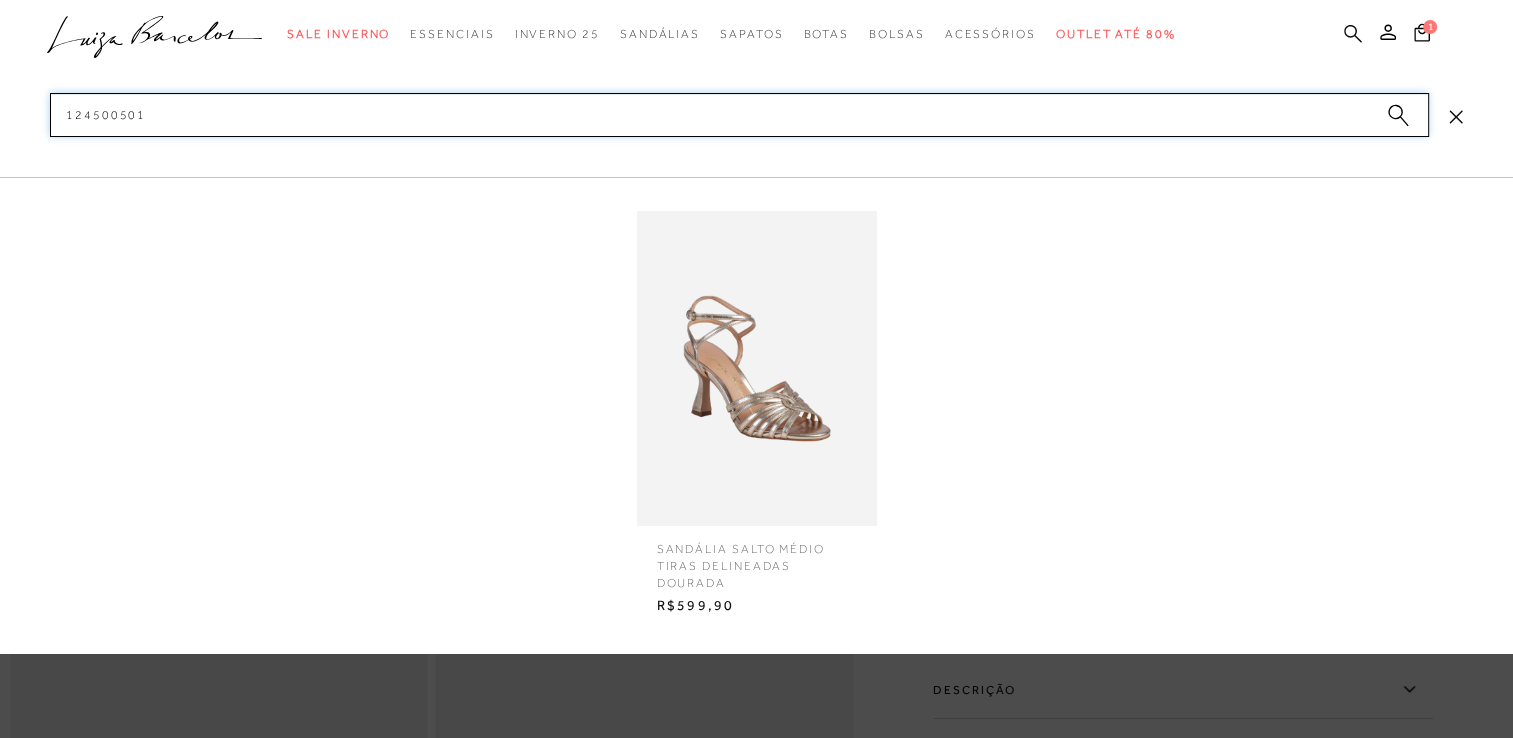 type 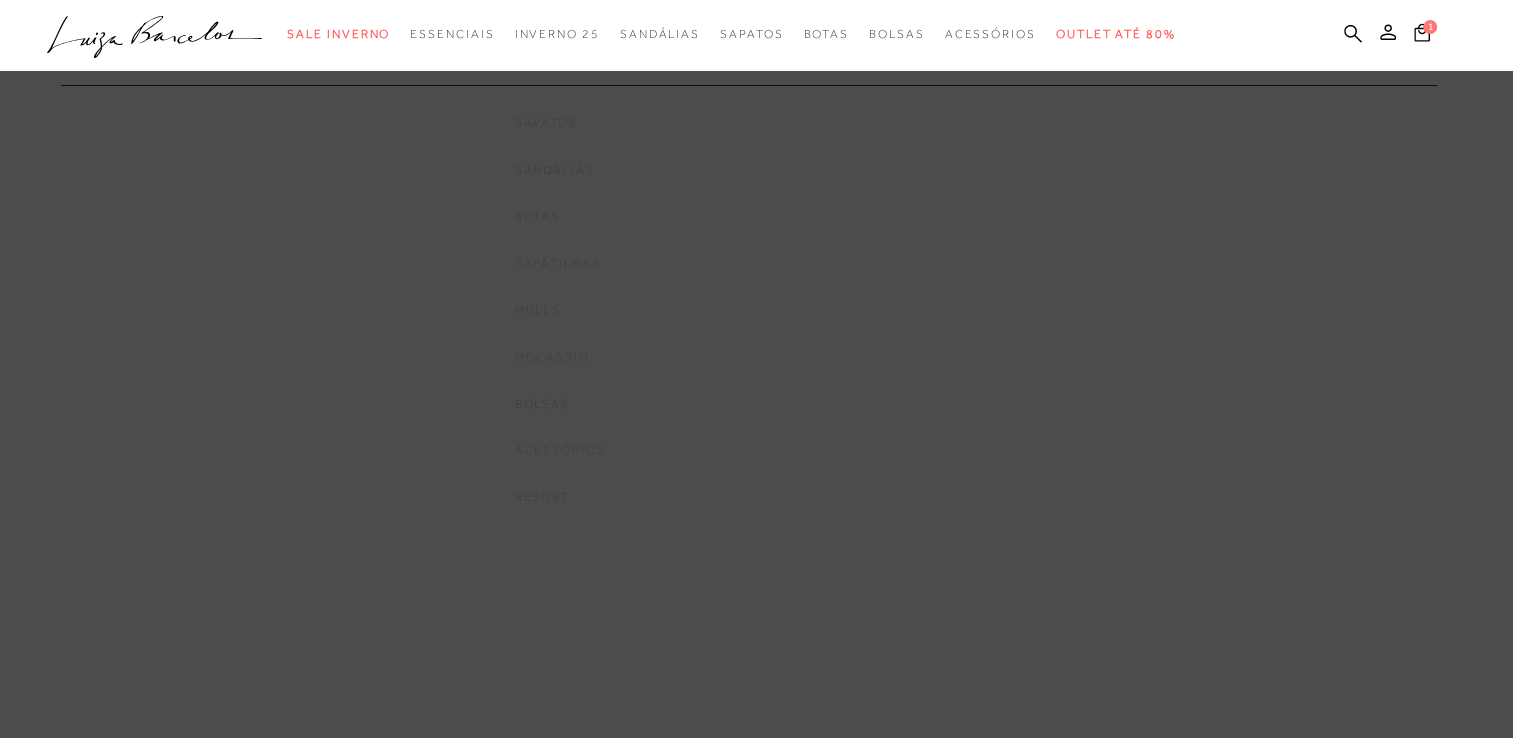 scroll, scrollTop: 0, scrollLeft: 0, axis: both 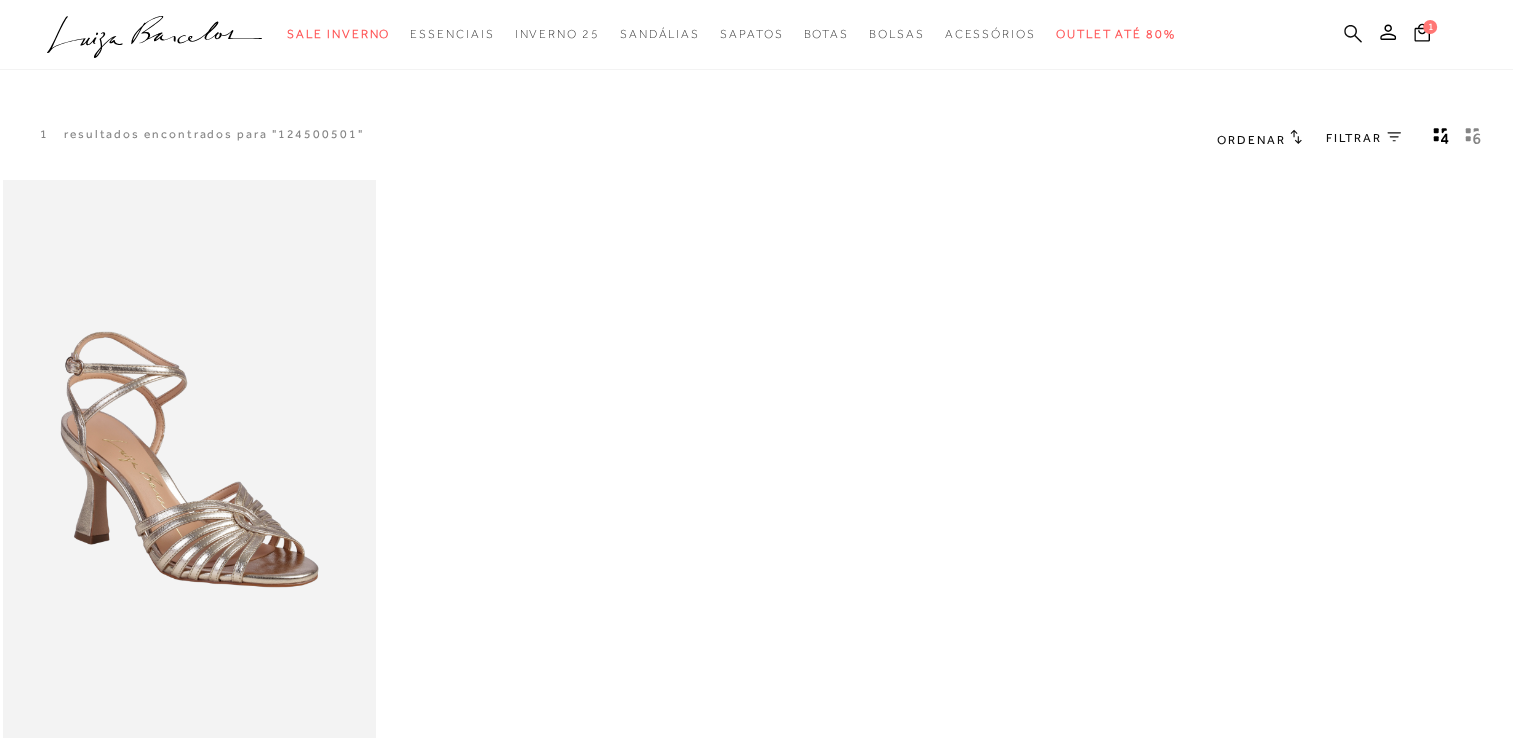 click 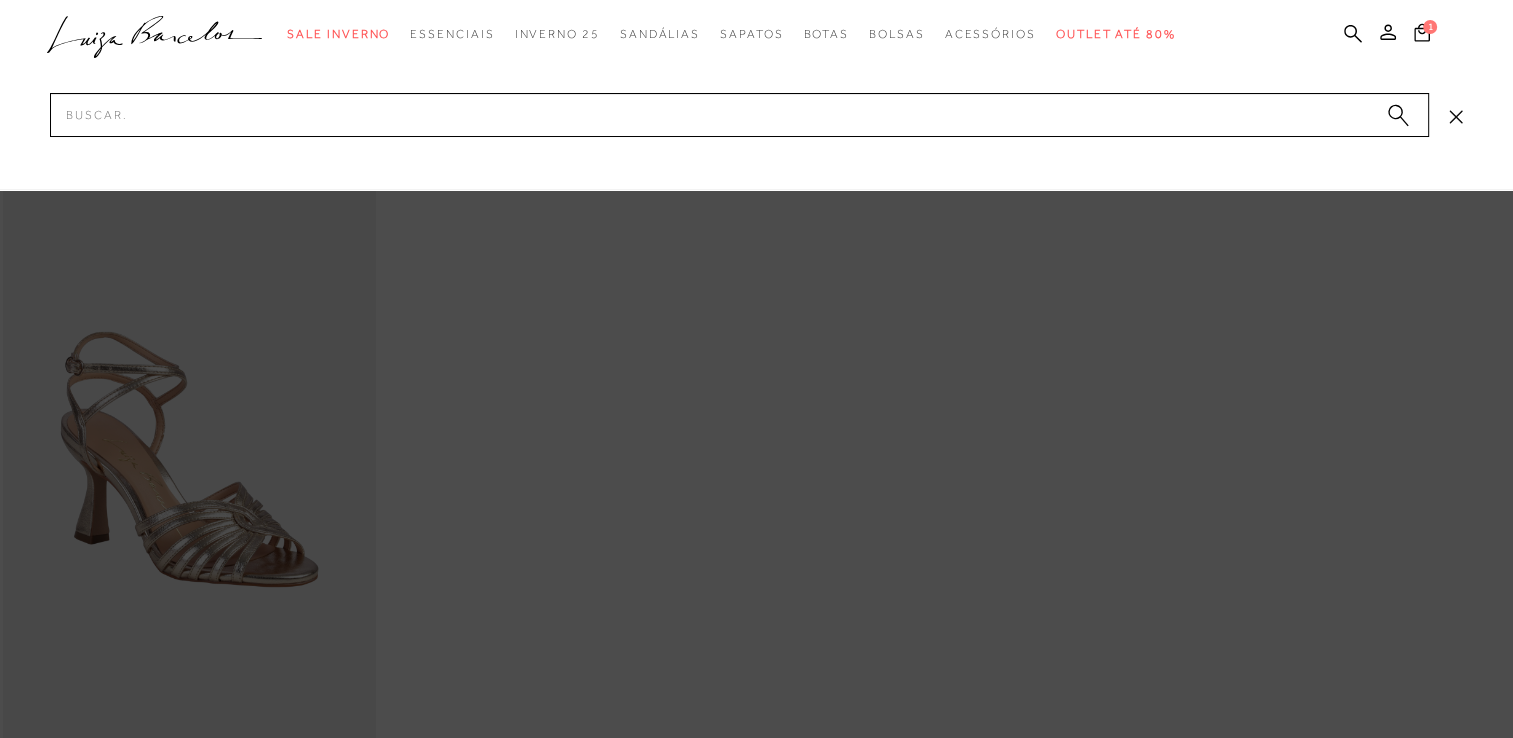 click at bounding box center [756, 369] 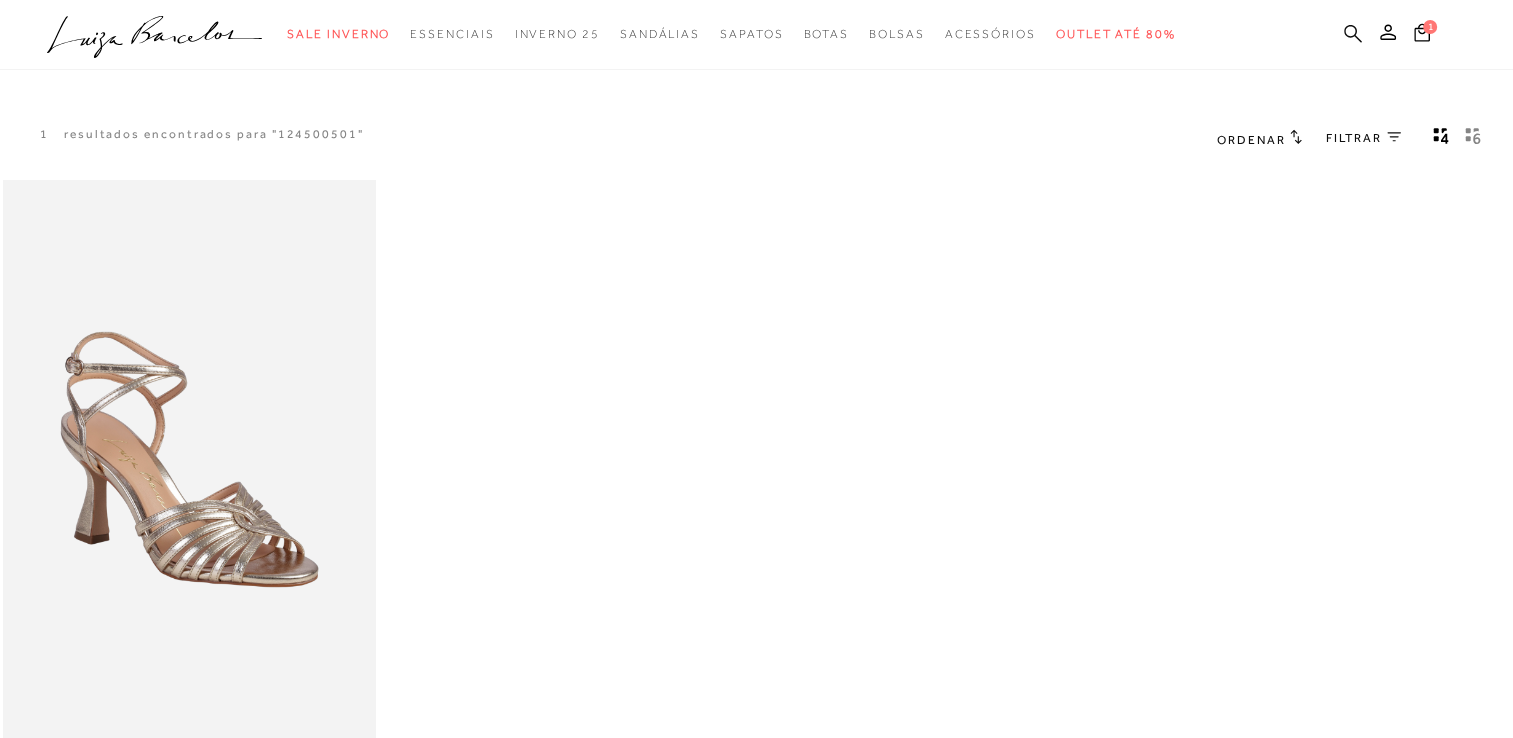 click 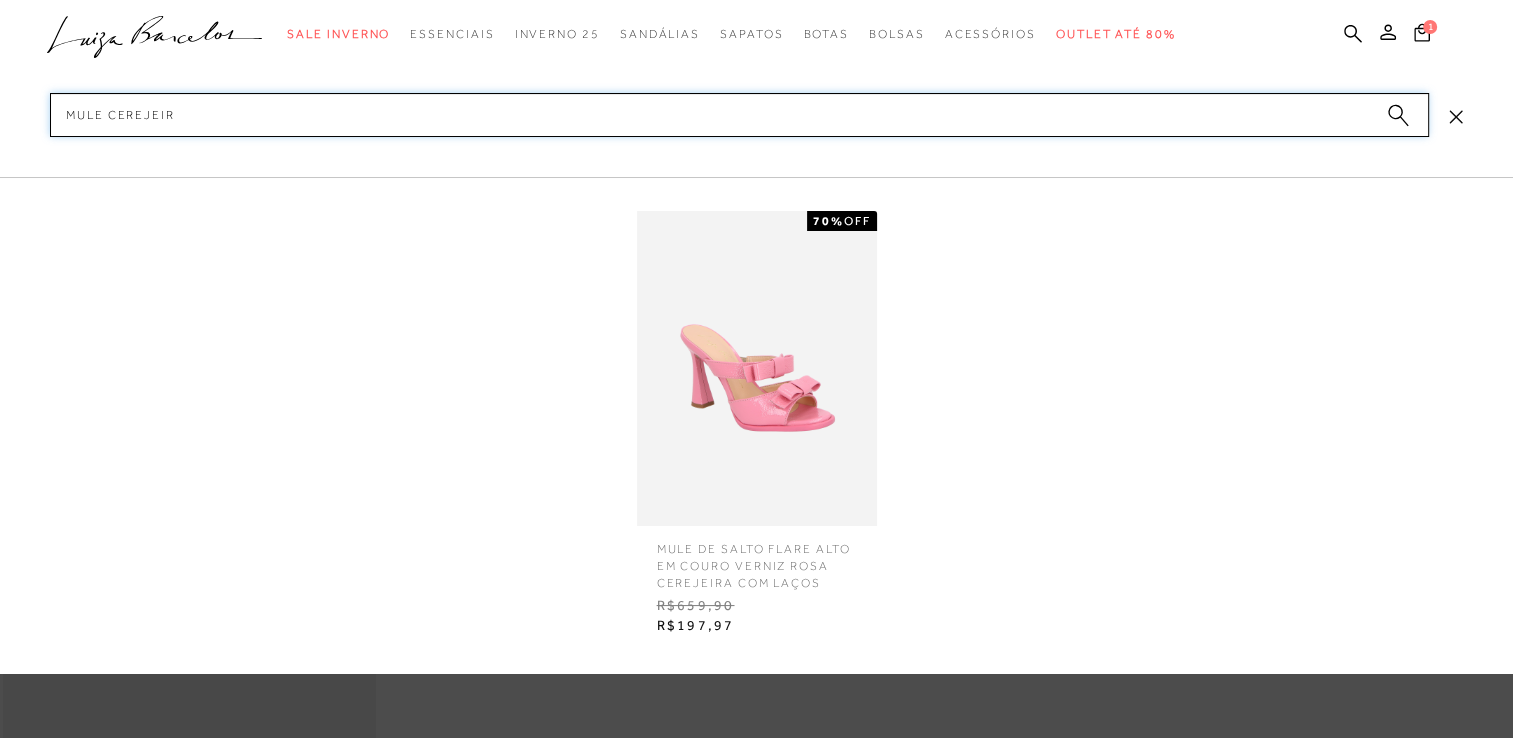 type on "MULE CEREJEIRA" 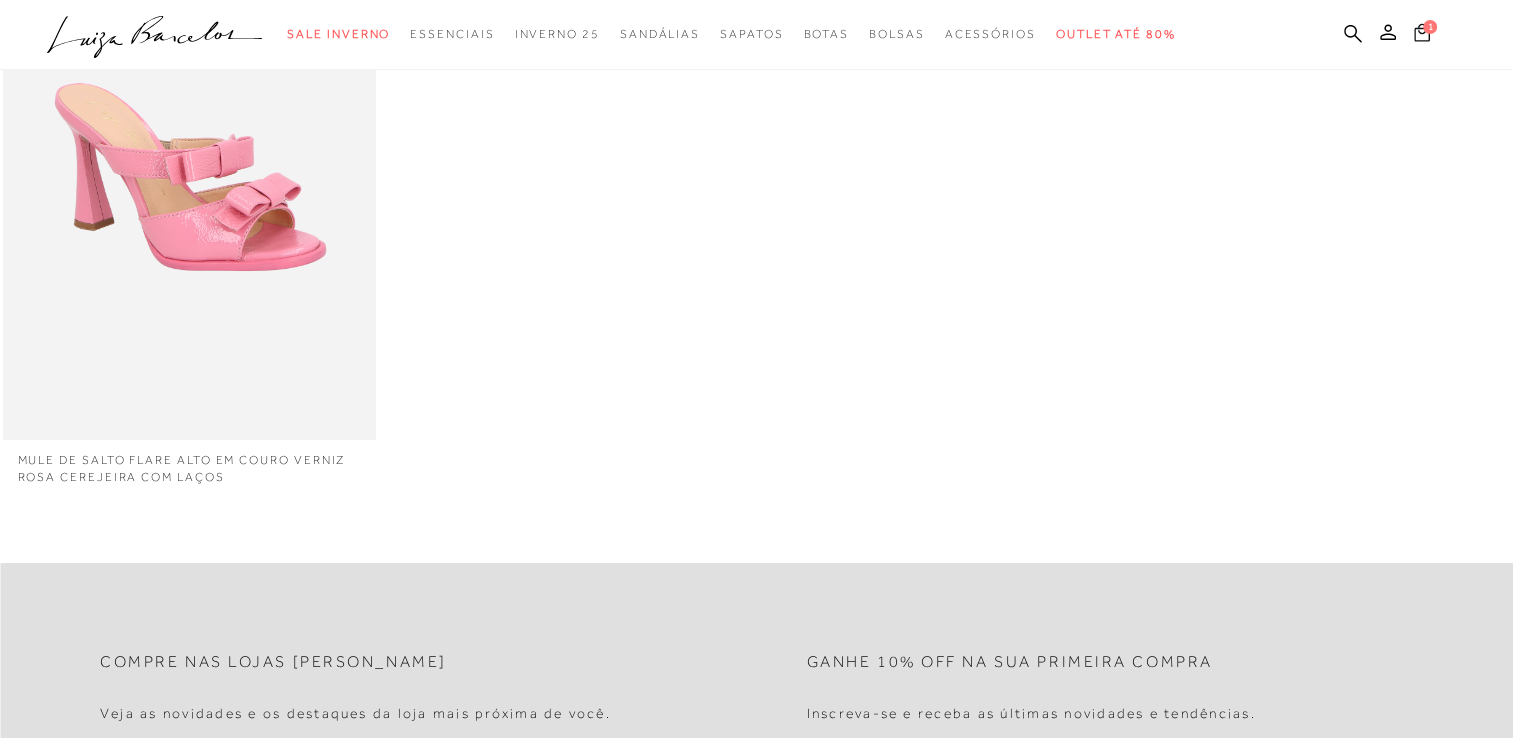 scroll, scrollTop: 300, scrollLeft: 0, axis: vertical 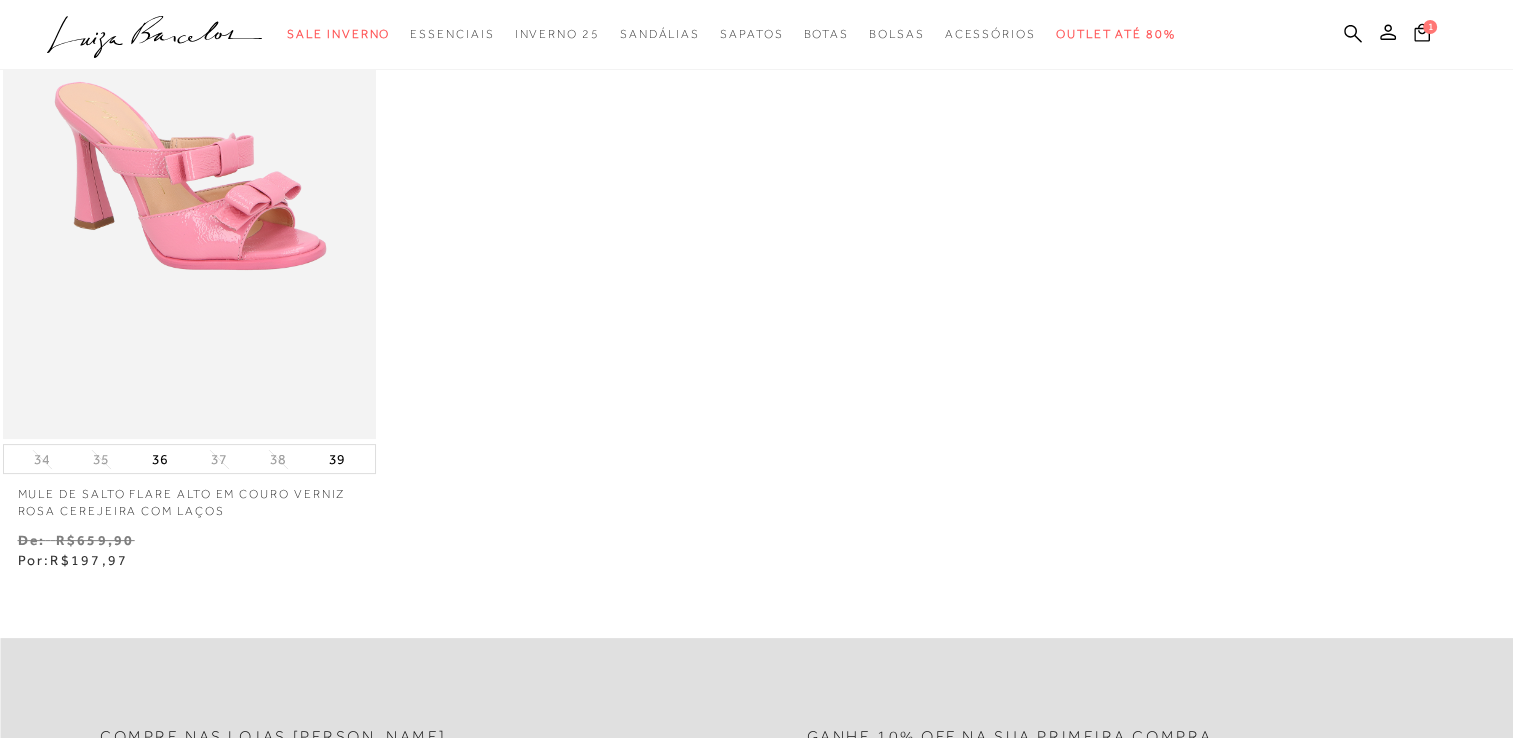 click on ".a{fill-rule:evenodd;}
Sale Inverno
Modelo
Sapatos
[GEOGRAPHIC_DATA]
Mules
[GEOGRAPHIC_DATA]
Acessórios Mule" at bounding box center (741, 34) 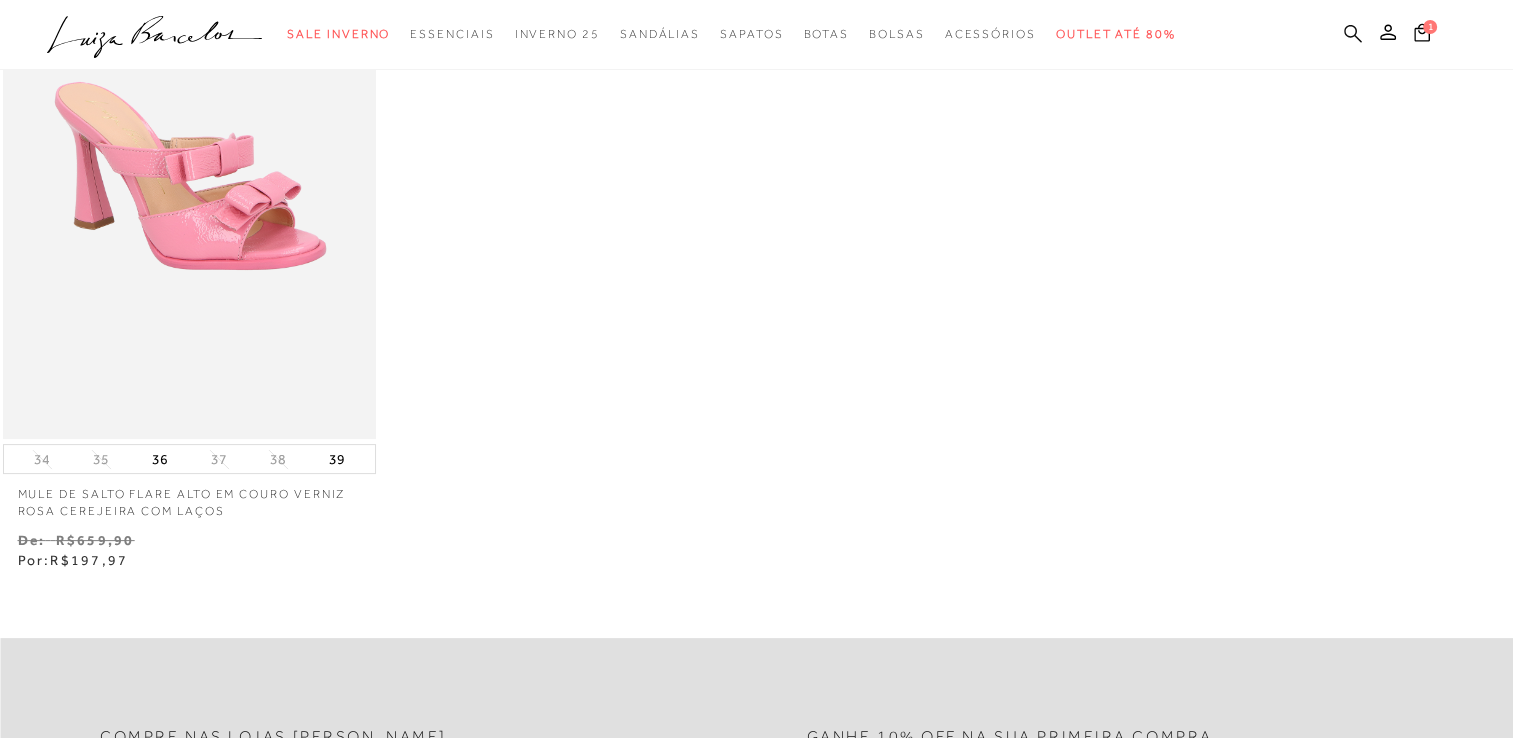 click 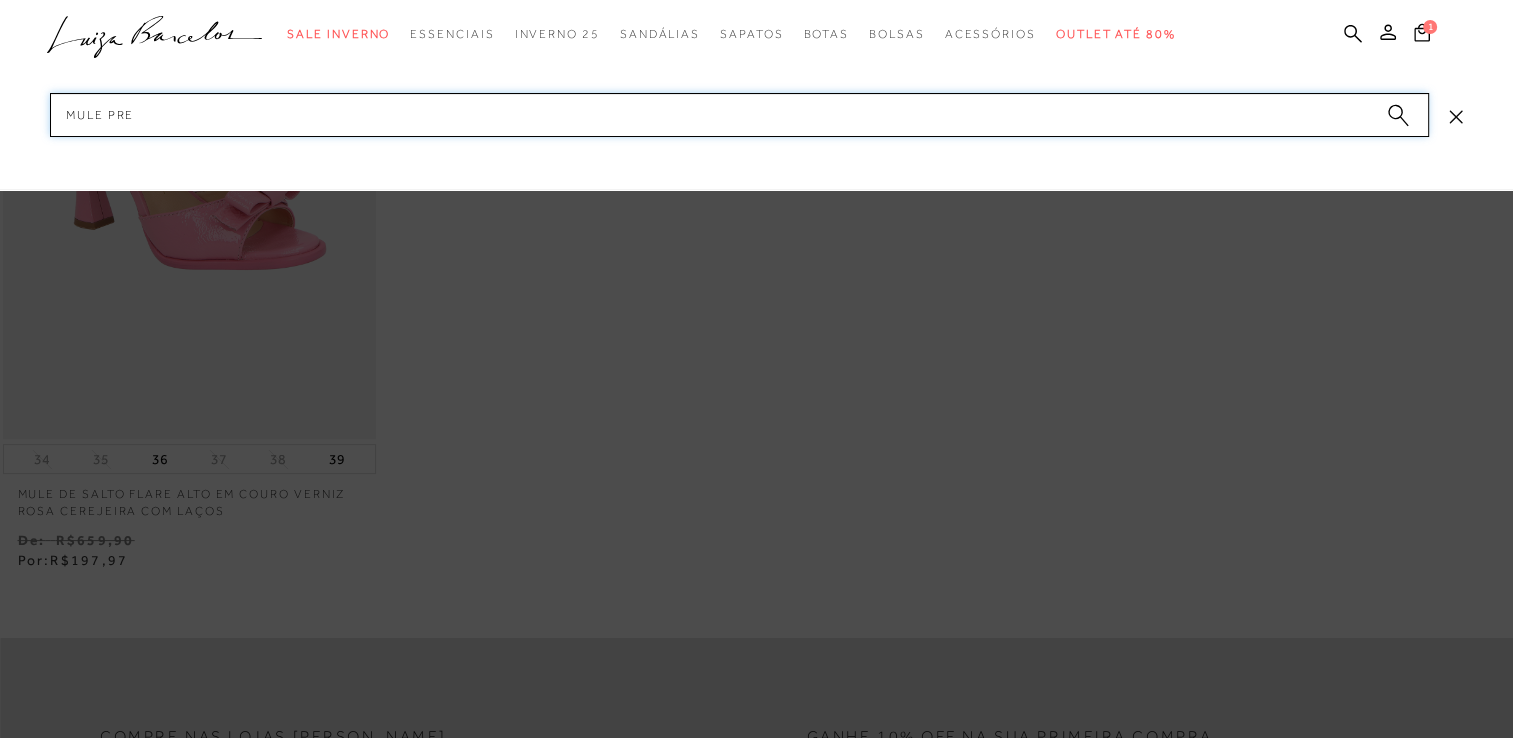 type on "MULE PRET" 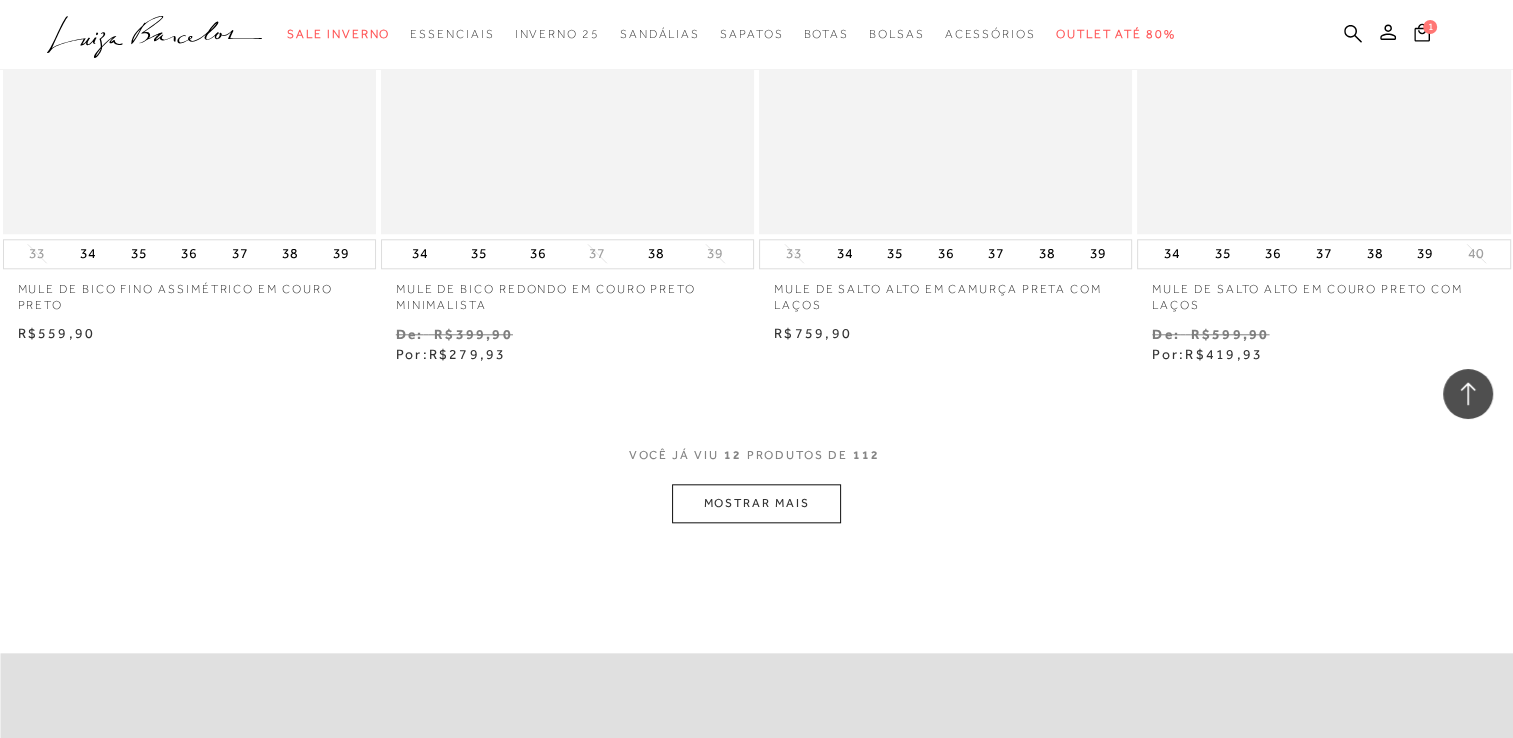 scroll, scrollTop: 2062, scrollLeft: 0, axis: vertical 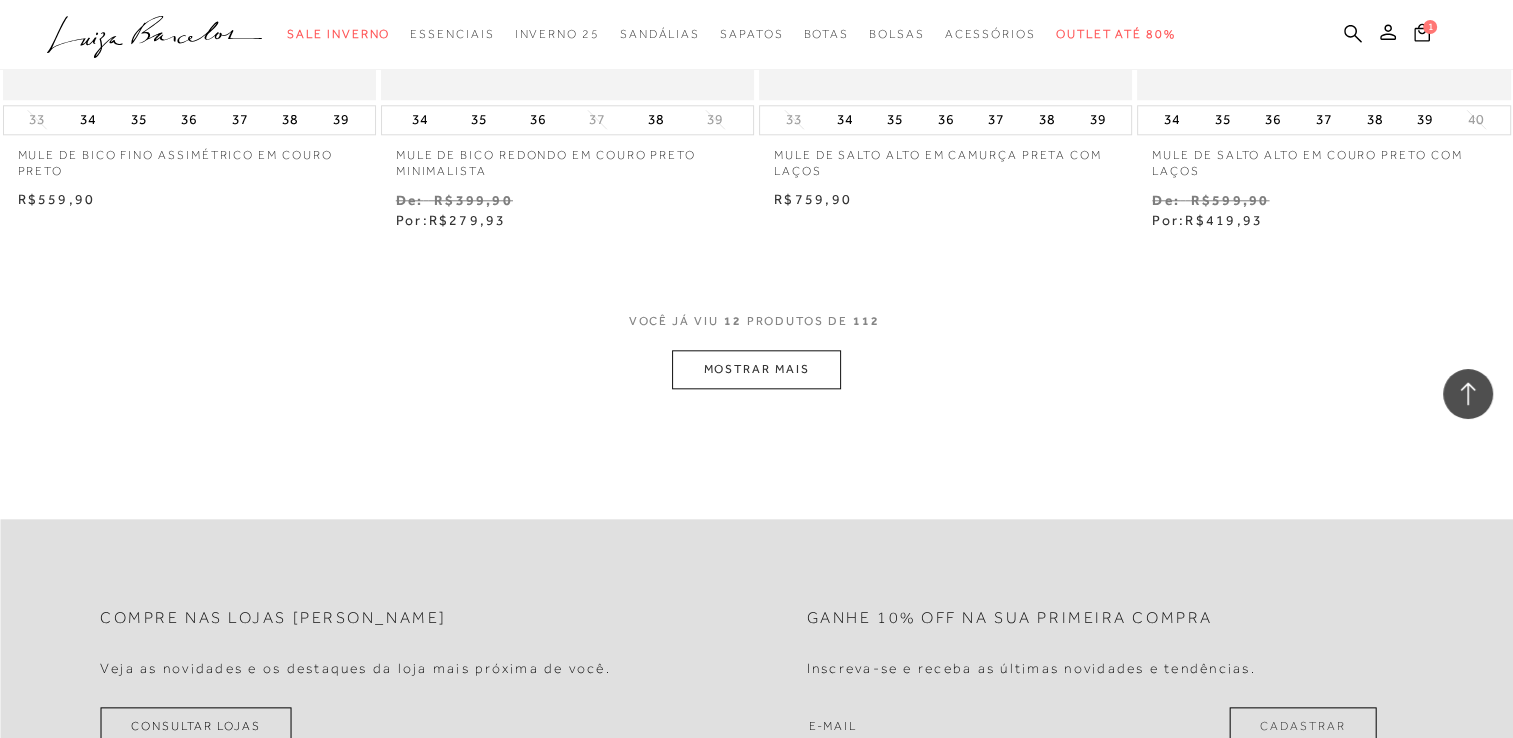 click on "MOSTRAR MAIS" at bounding box center (756, 369) 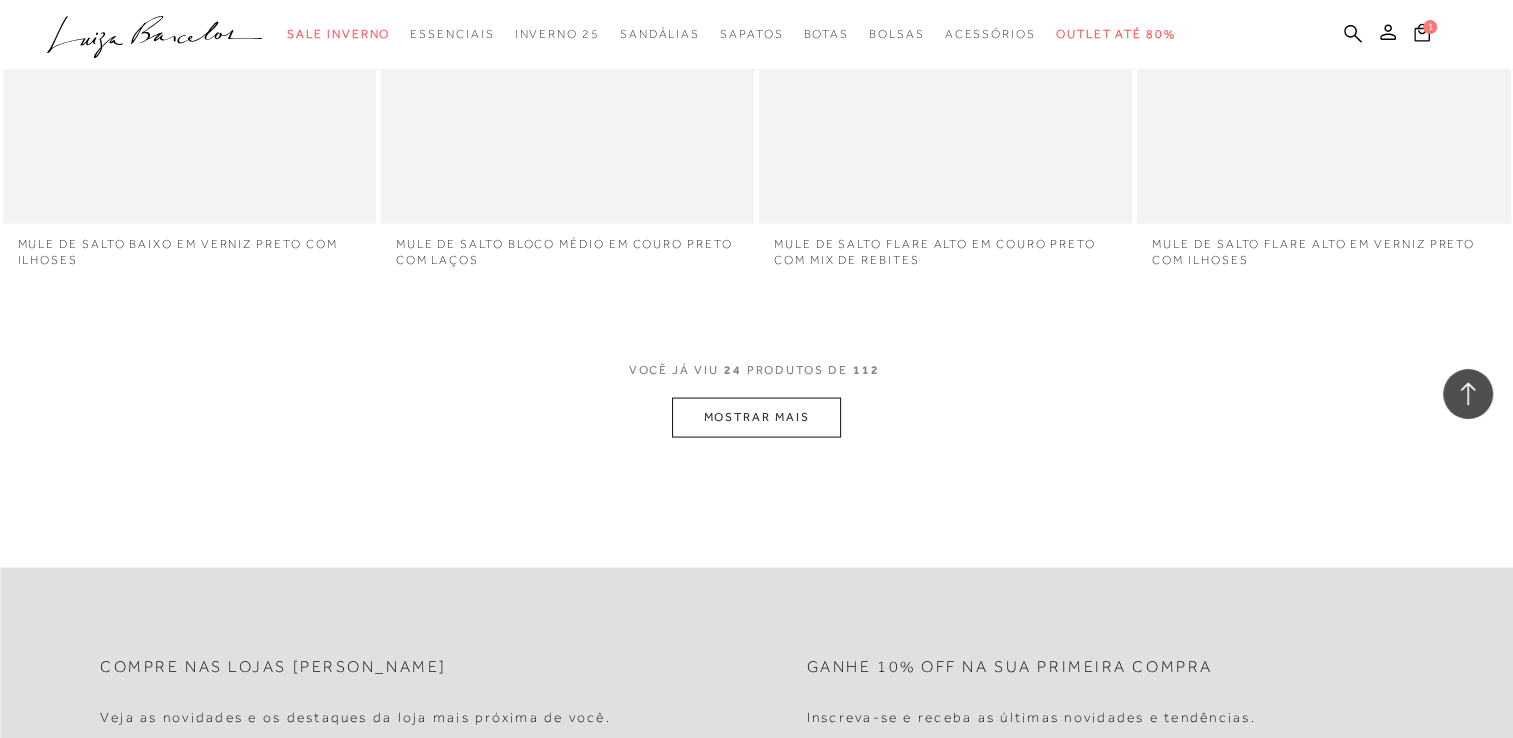scroll, scrollTop: 3962, scrollLeft: 0, axis: vertical 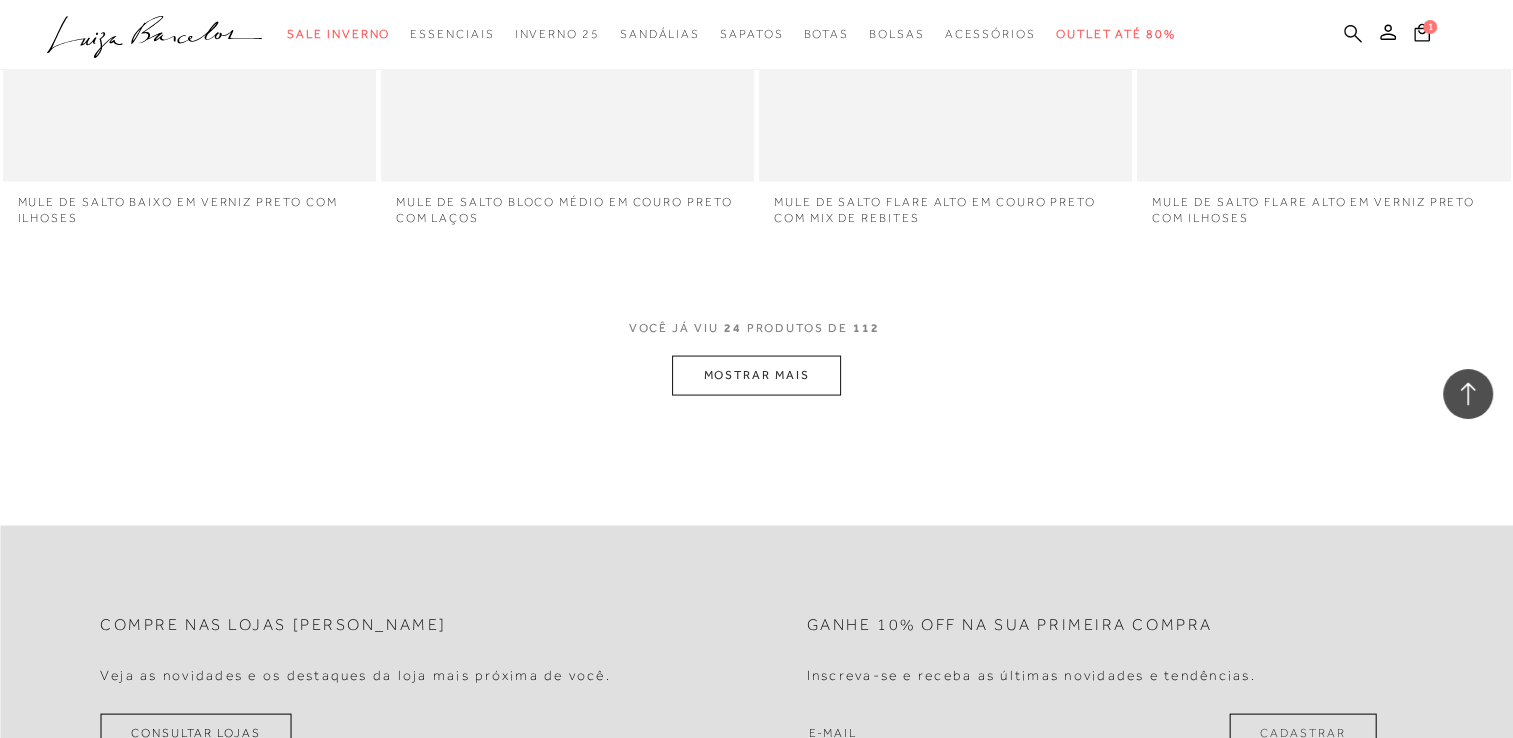 click 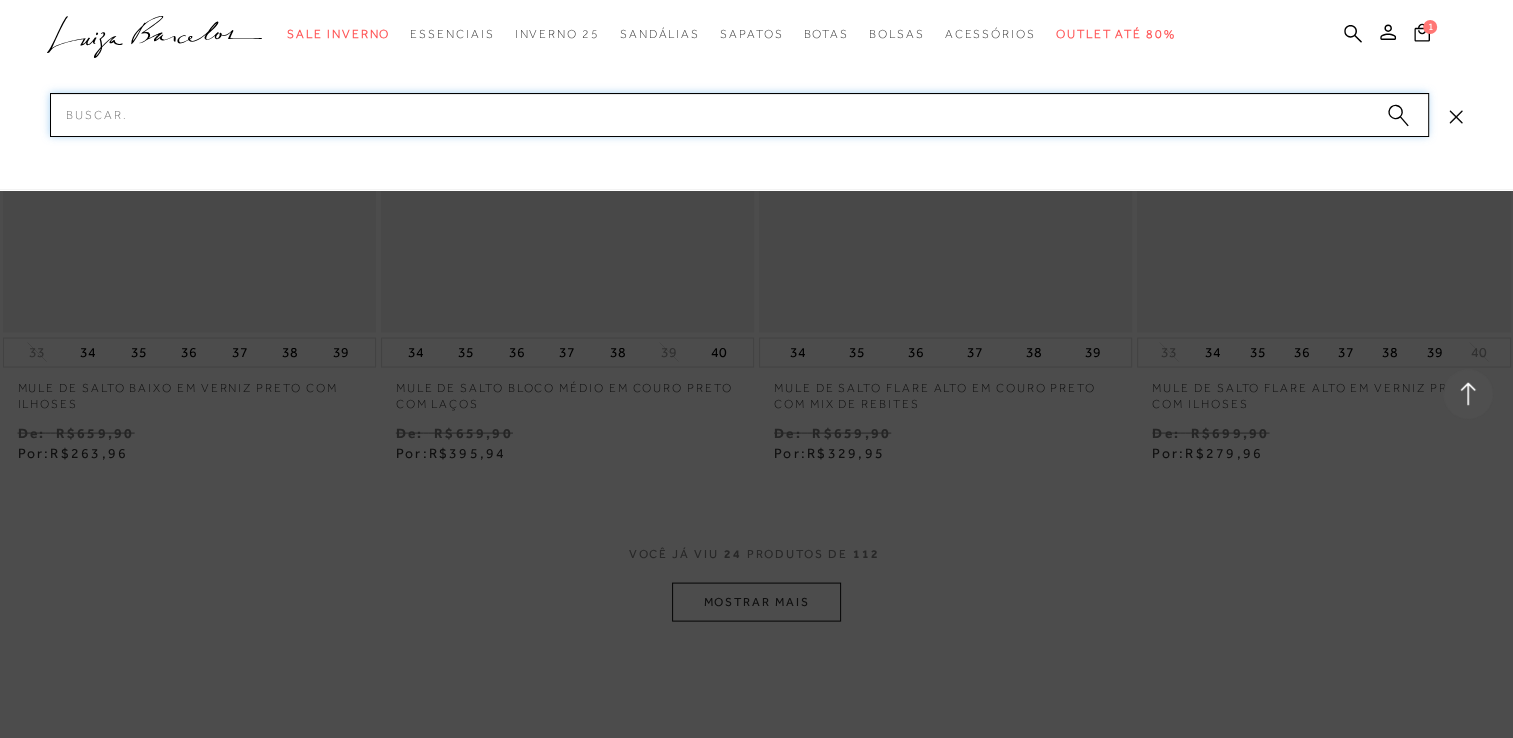 scroll, scrollTop: 4113, scrollLeft: 0, axis: vertical 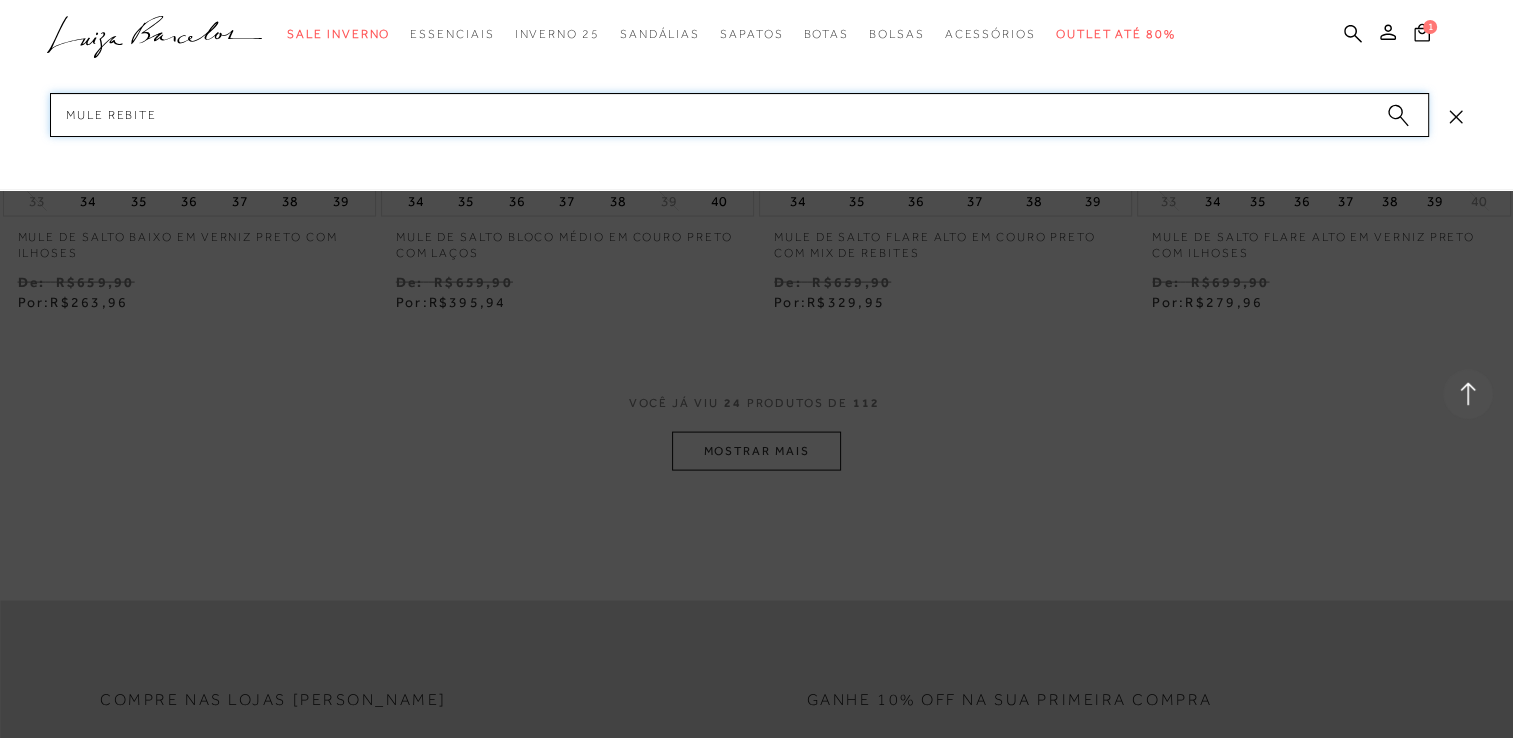 type on "MULE REBITES" 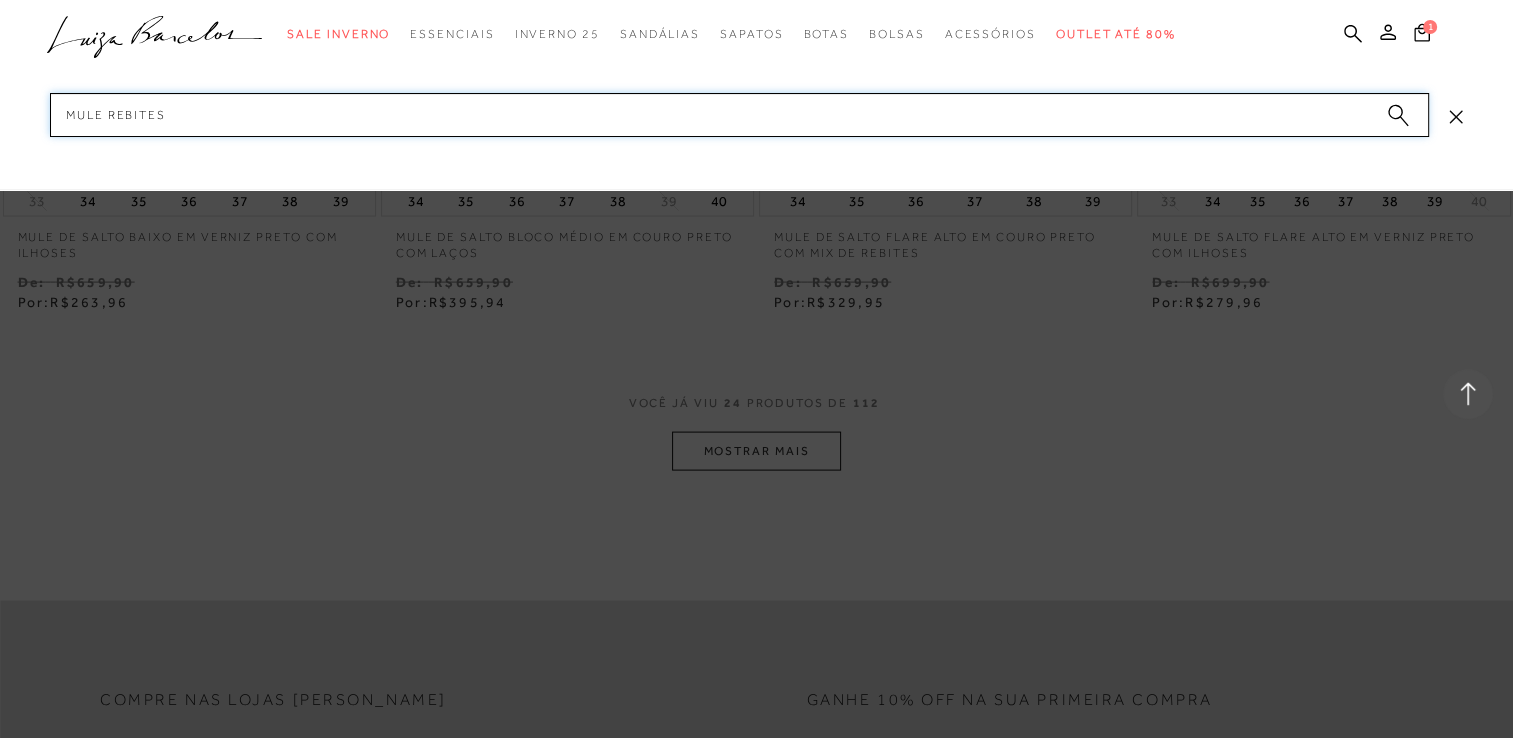 type 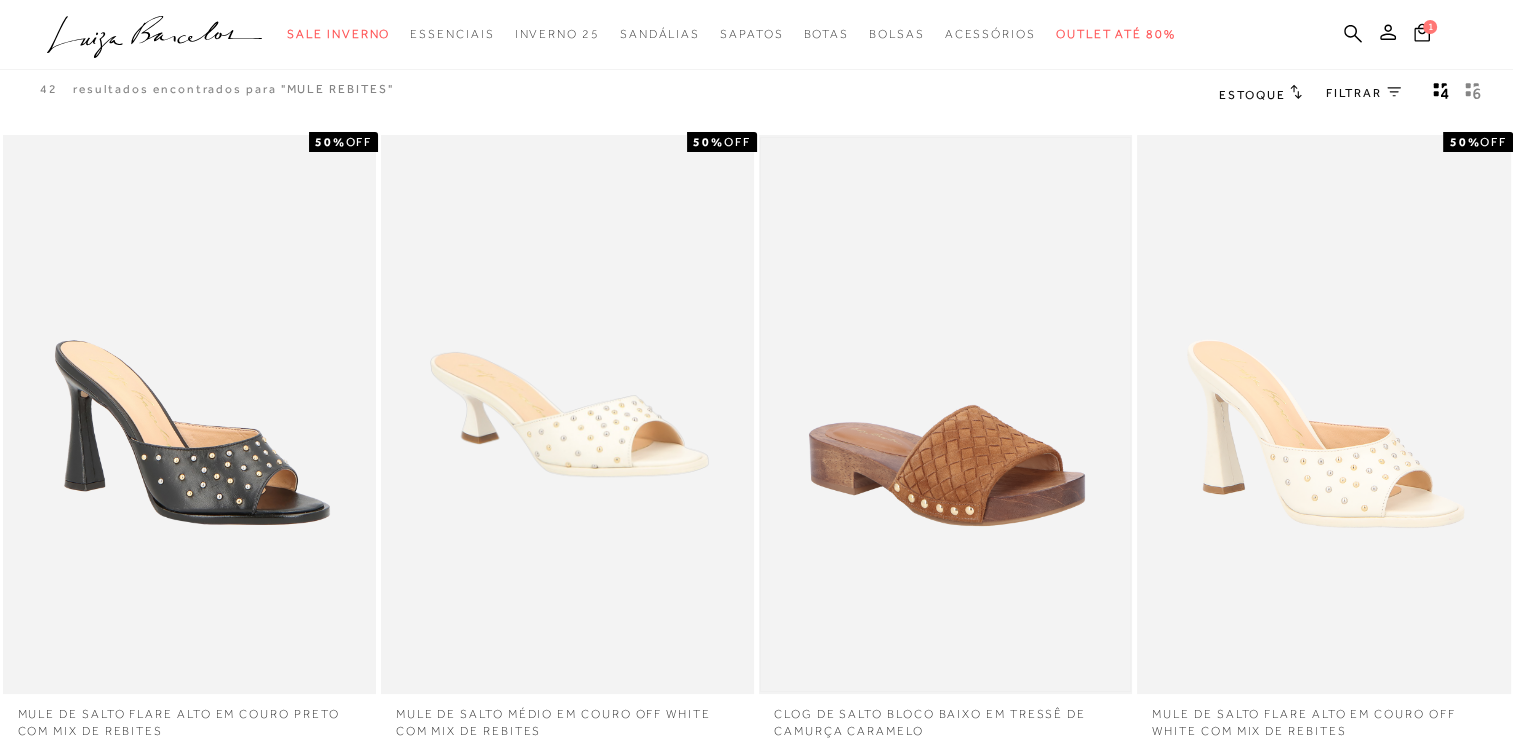 scroll, scrollTop: 0, scrollLeft: 0, axis: both 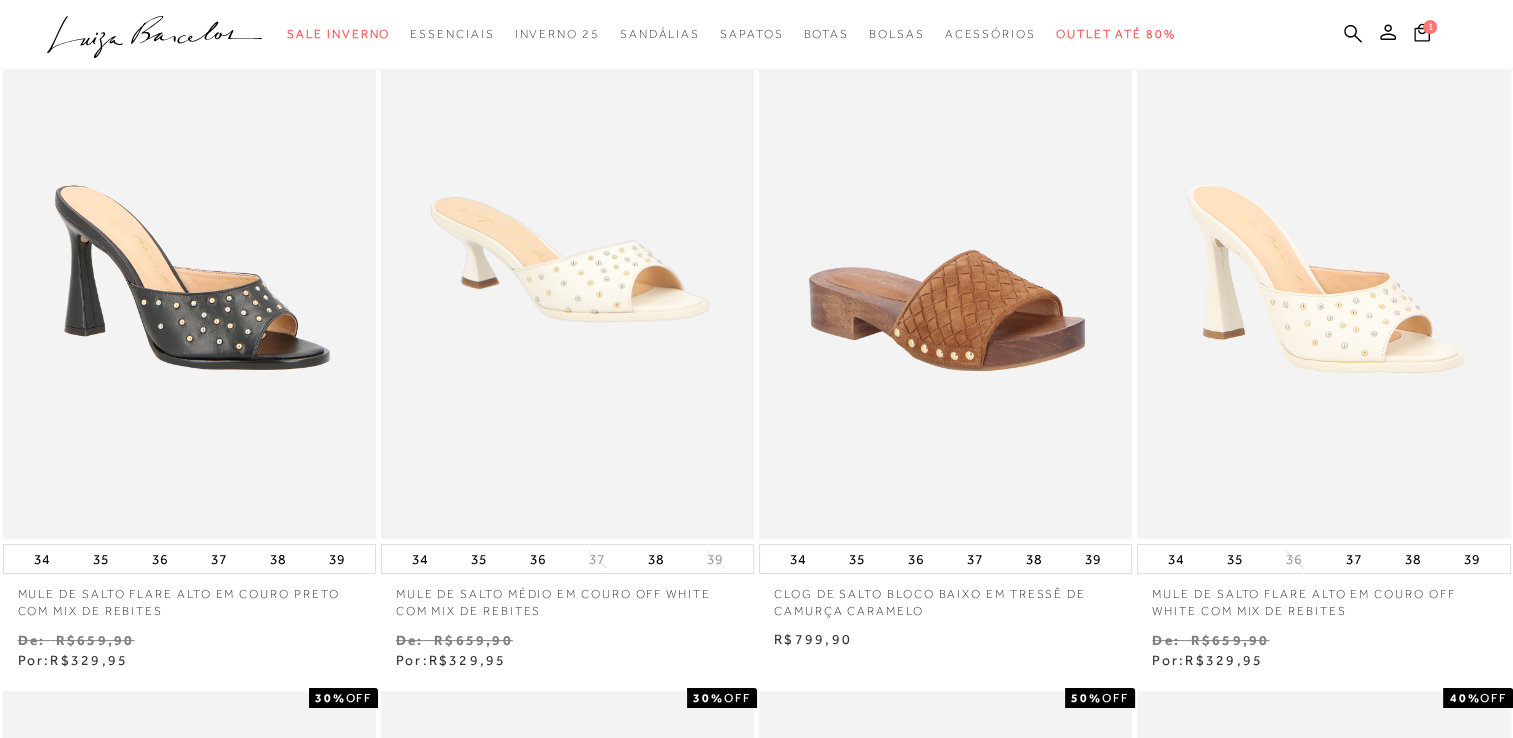 click at bounding box center (567, 260) 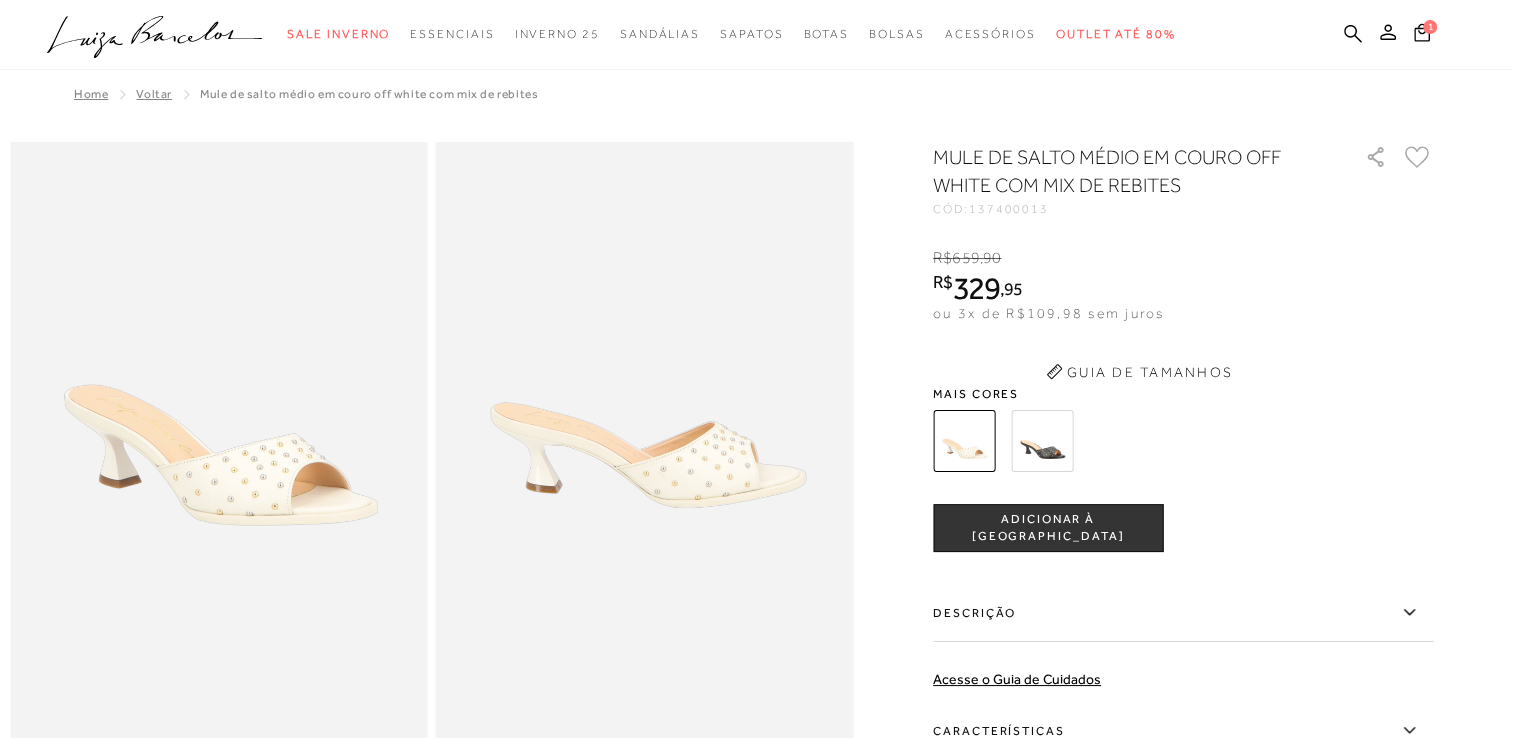 scroll, scrollTop: 0, scrollLeft: 0, axis: both 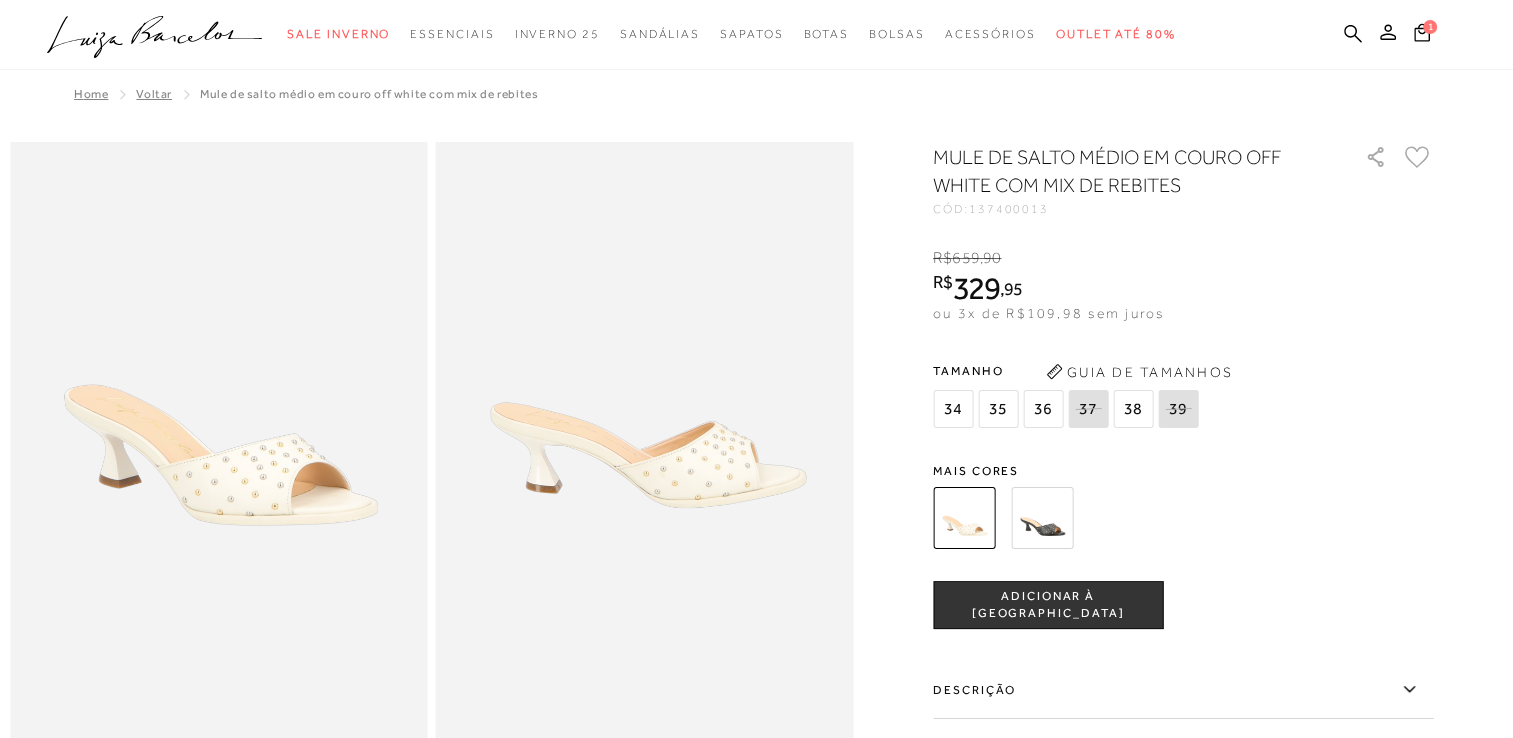 click on "MULE DE SALTO MÉDIO EM COURO OFF WHITE COM MIX DE REBITES
CÓD:
137400013
×
É necessário selecionar um tamanho para adicionar o produto como favorito.
R$ 659 , 90
R$ 329 , 95
ou 3x de R$109,98 sem juros
De  R$659,90
Por:  R$329,95
Tamanho
34 35 36" at bounding box center [1183, 586] 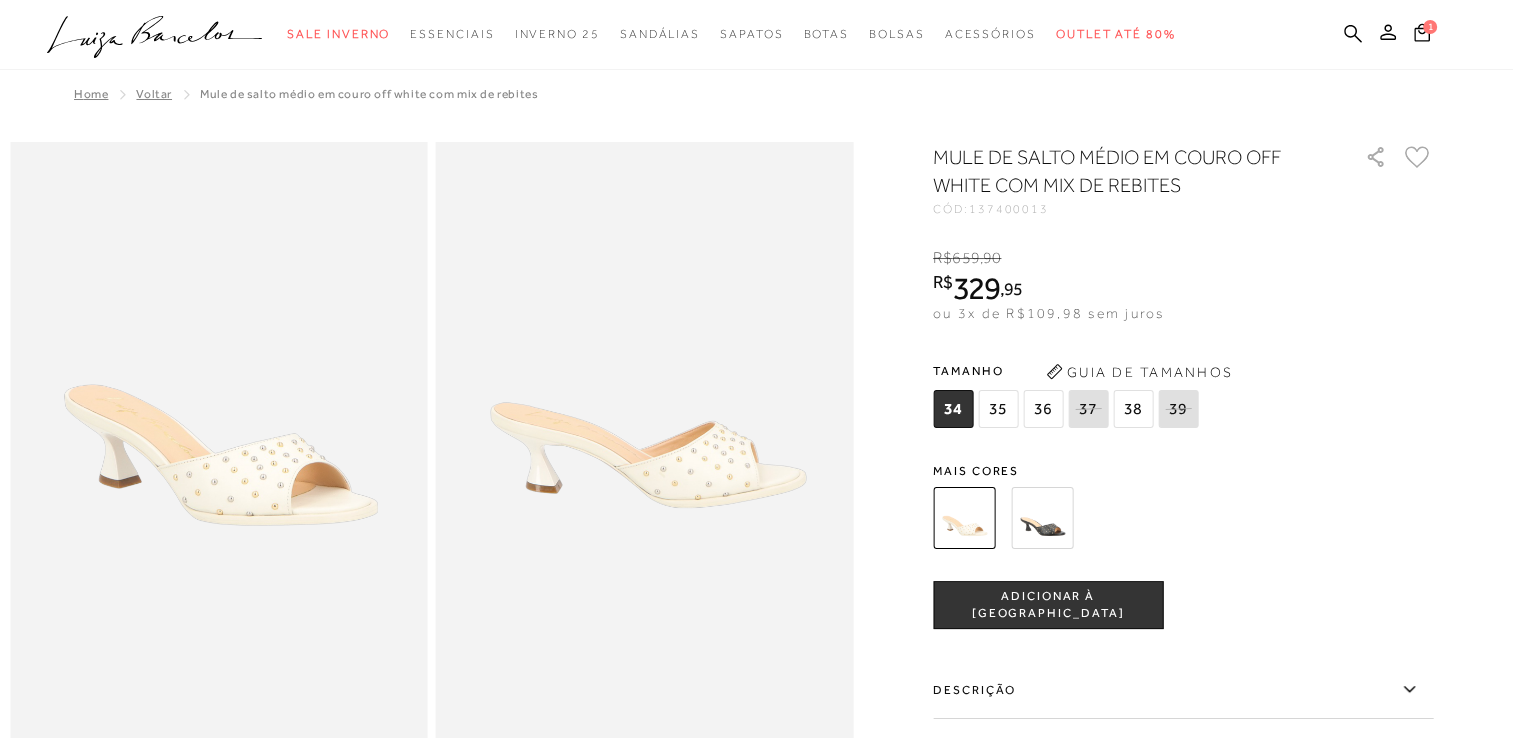 click at bounding box center [1042, 518] 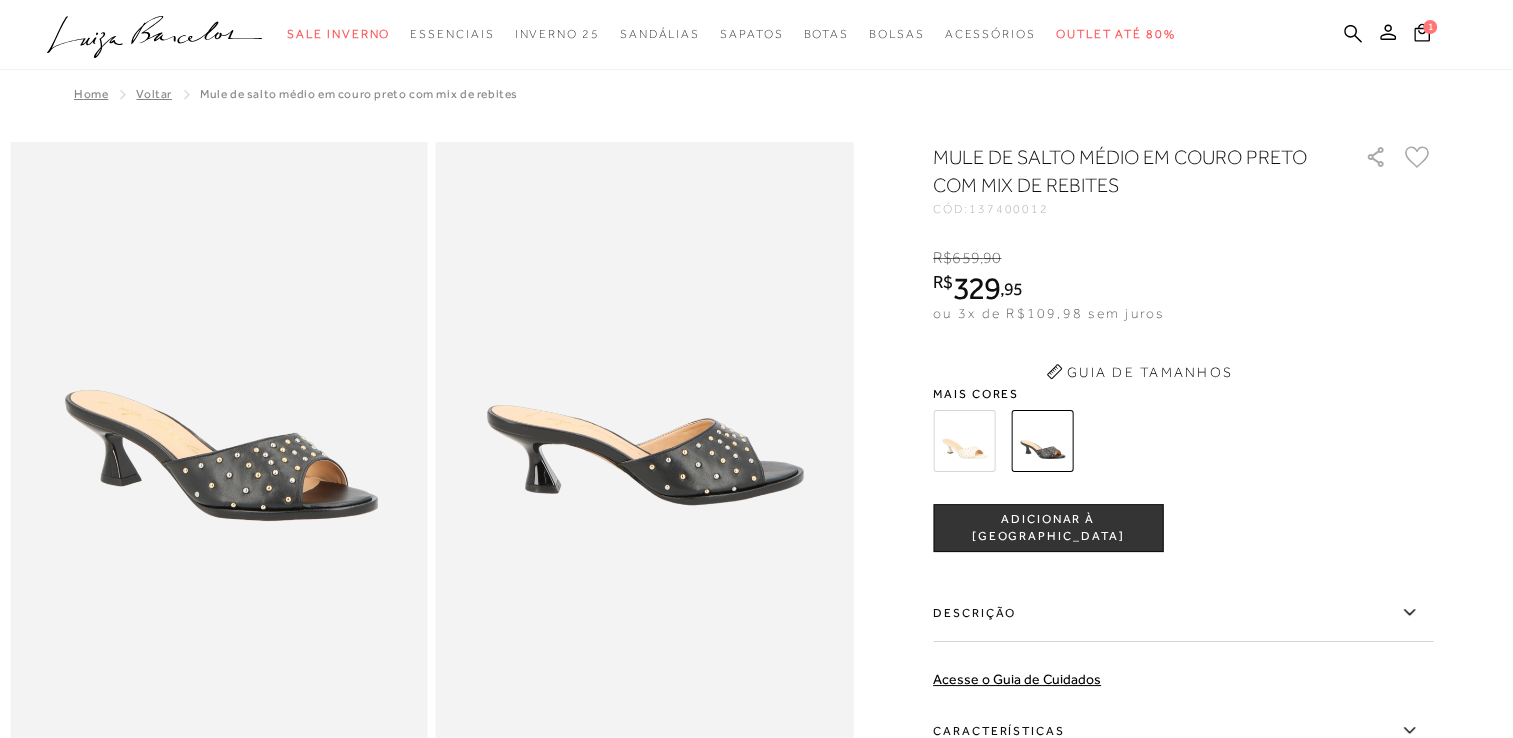 scroll, scrollTop: 0, scrollLeft: 0, axis: both 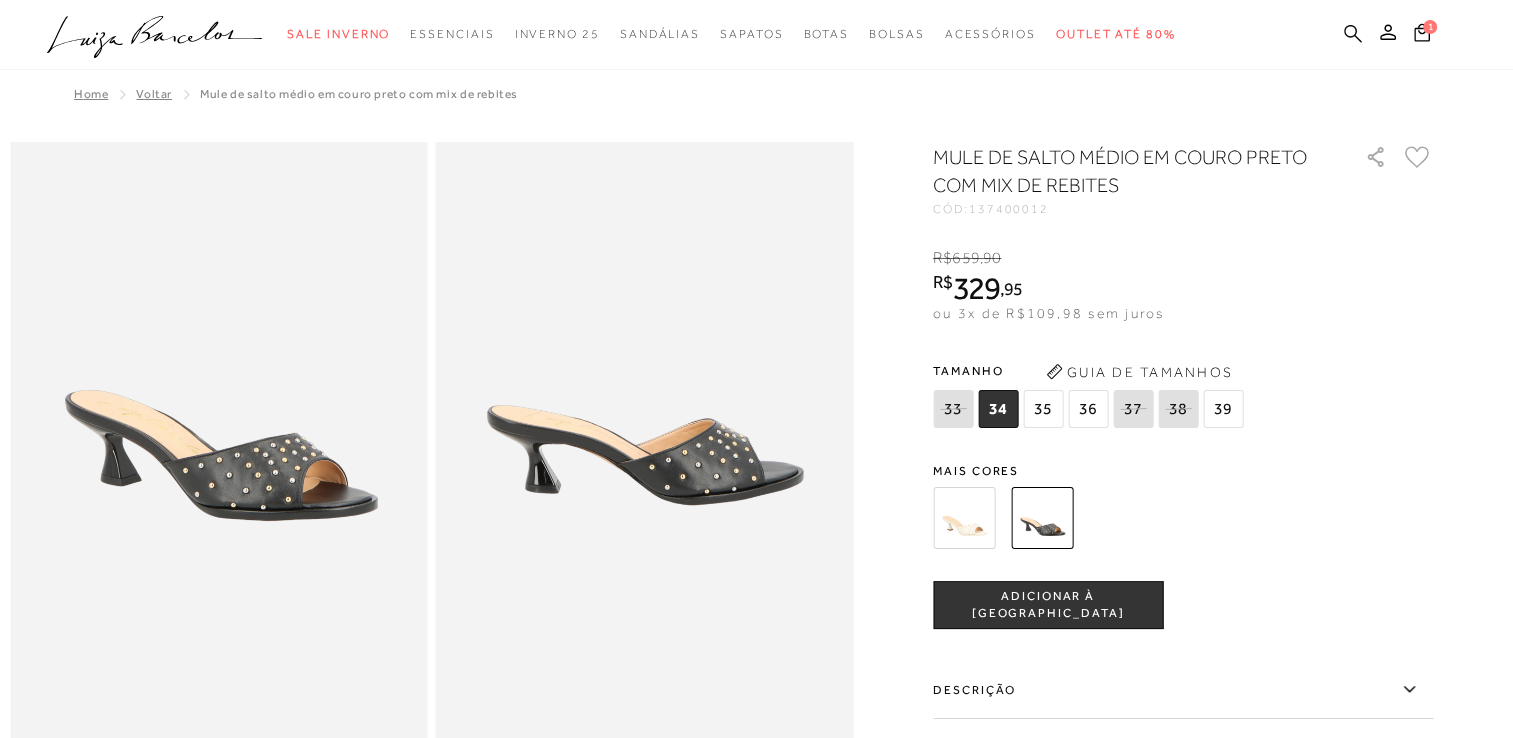 click 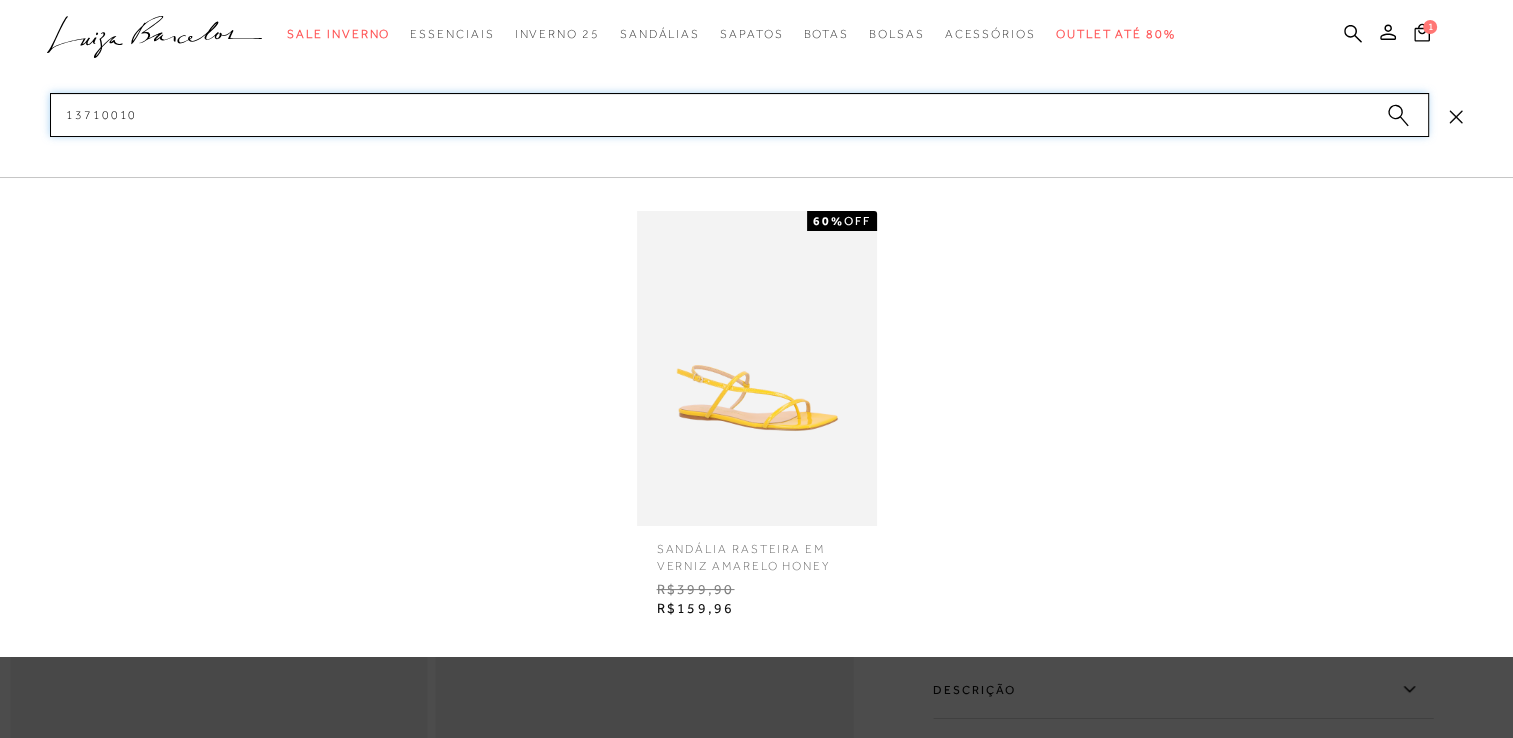 type on "13710010" 